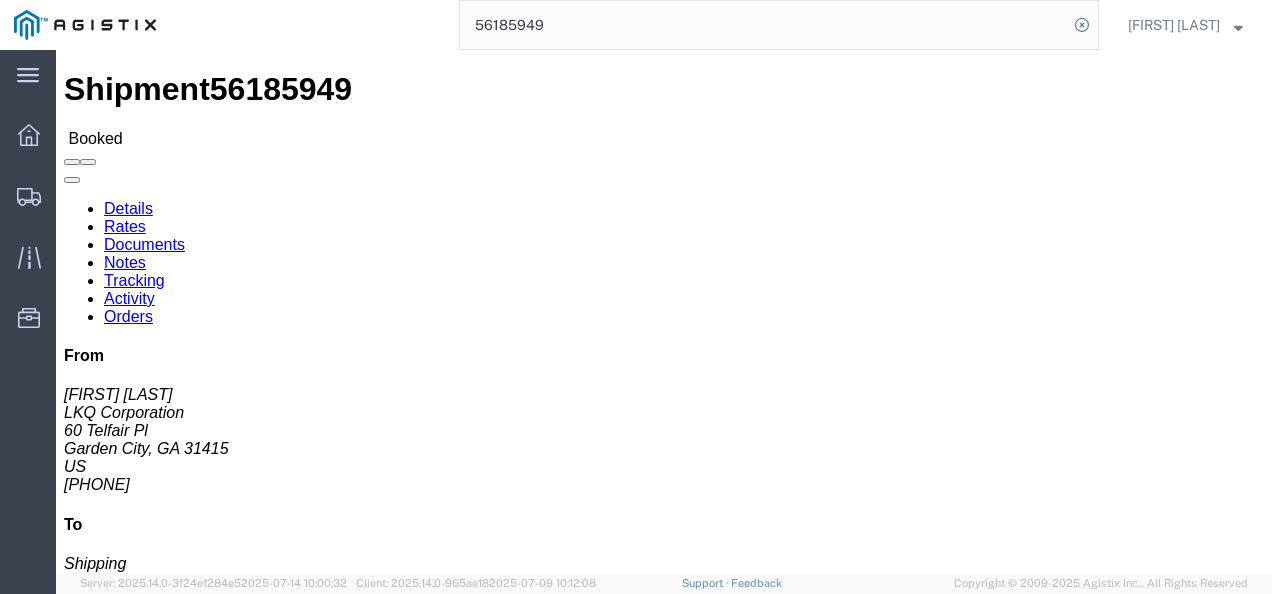 scroll, scrollTop: 200, scrollLeft: 0, axis: vertical 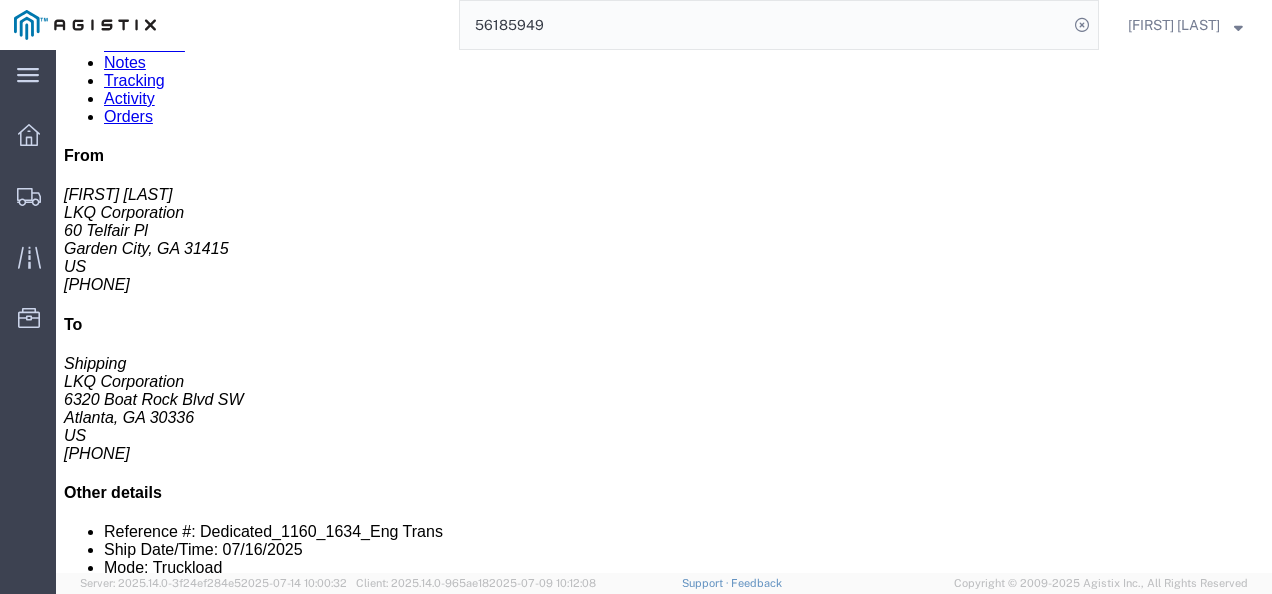 click on "56185949" 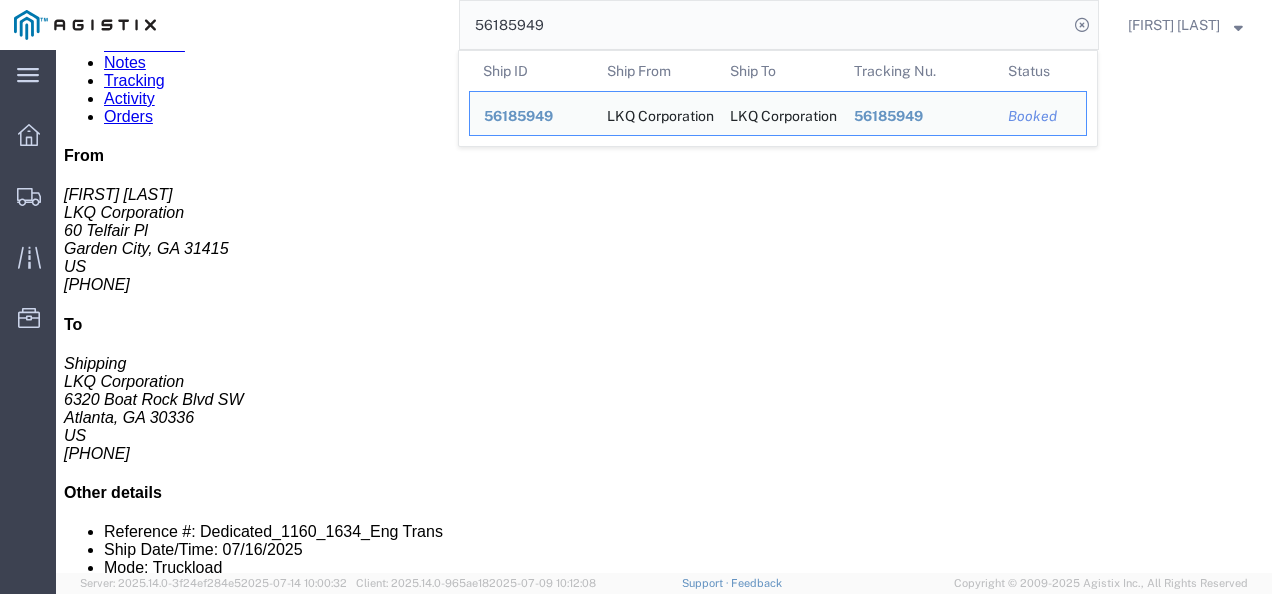 click on "56185949" 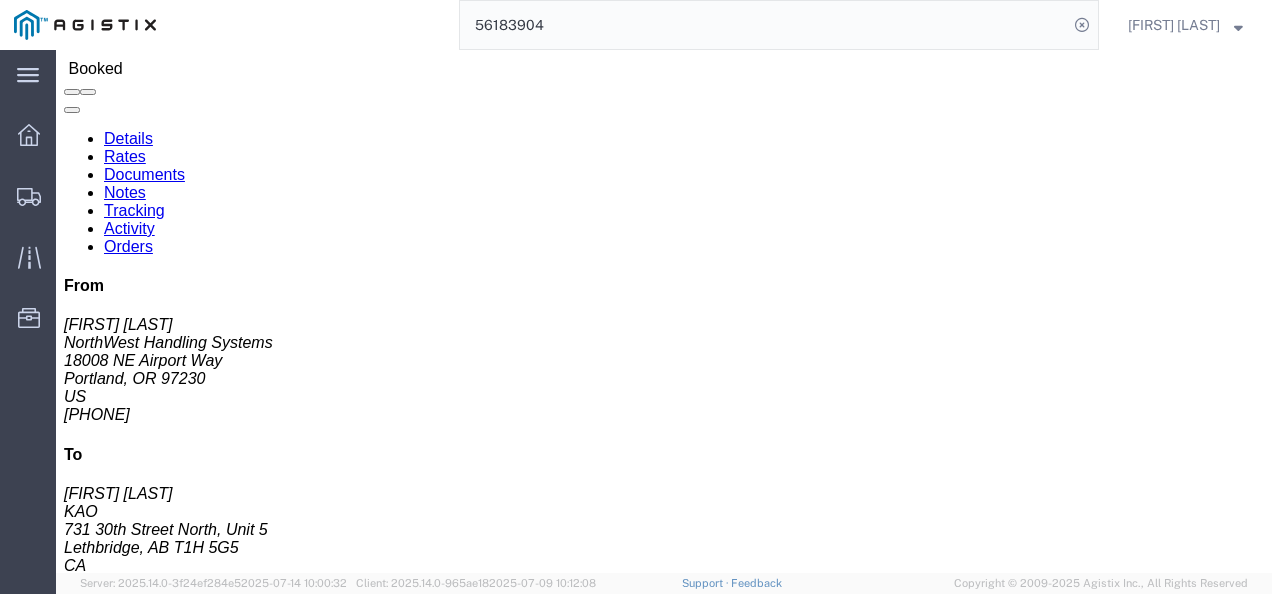 scroll, scrollTop: 0, scrollLeft: 0, axis: both 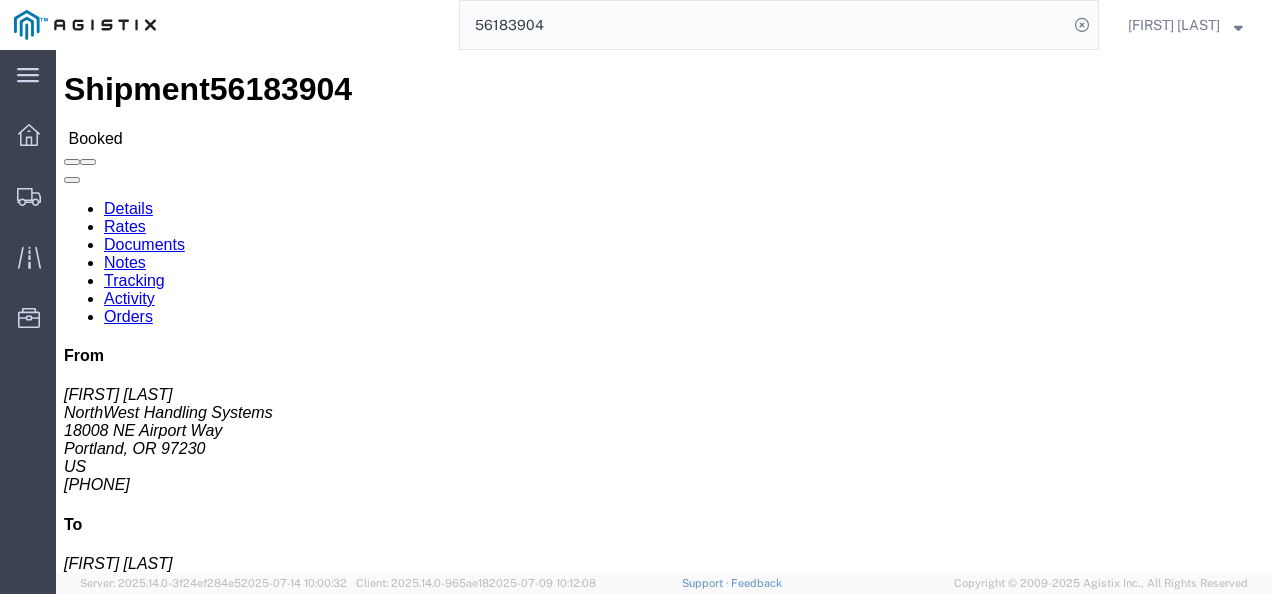 click on "Routing & Vehicle Information" 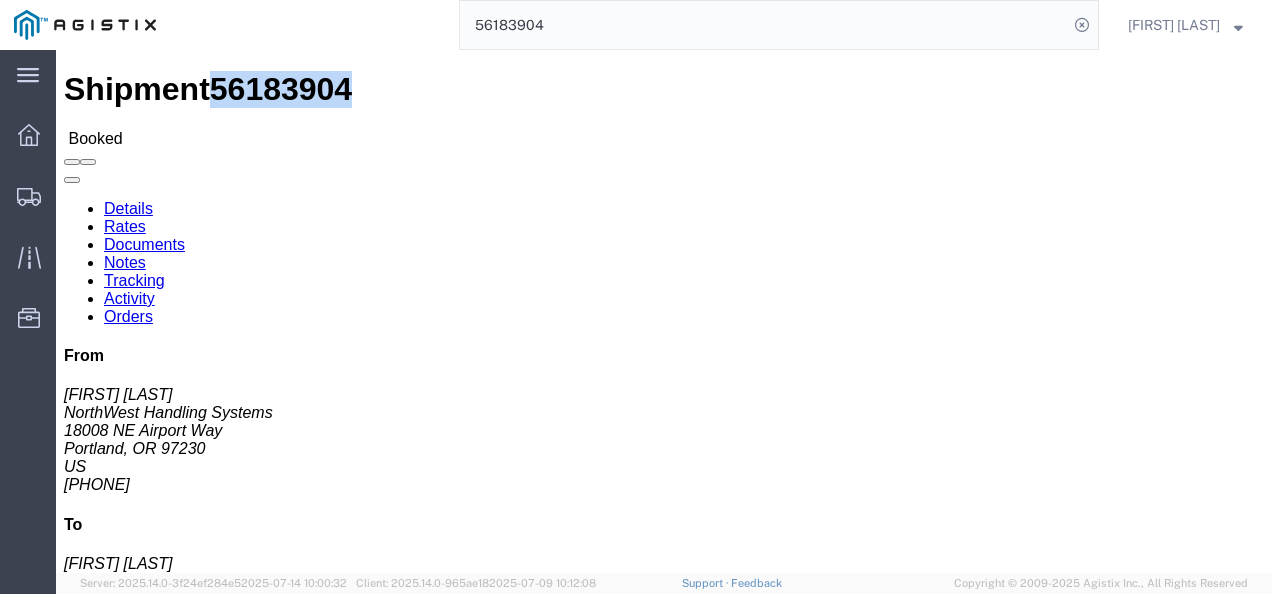 click on "56183904" 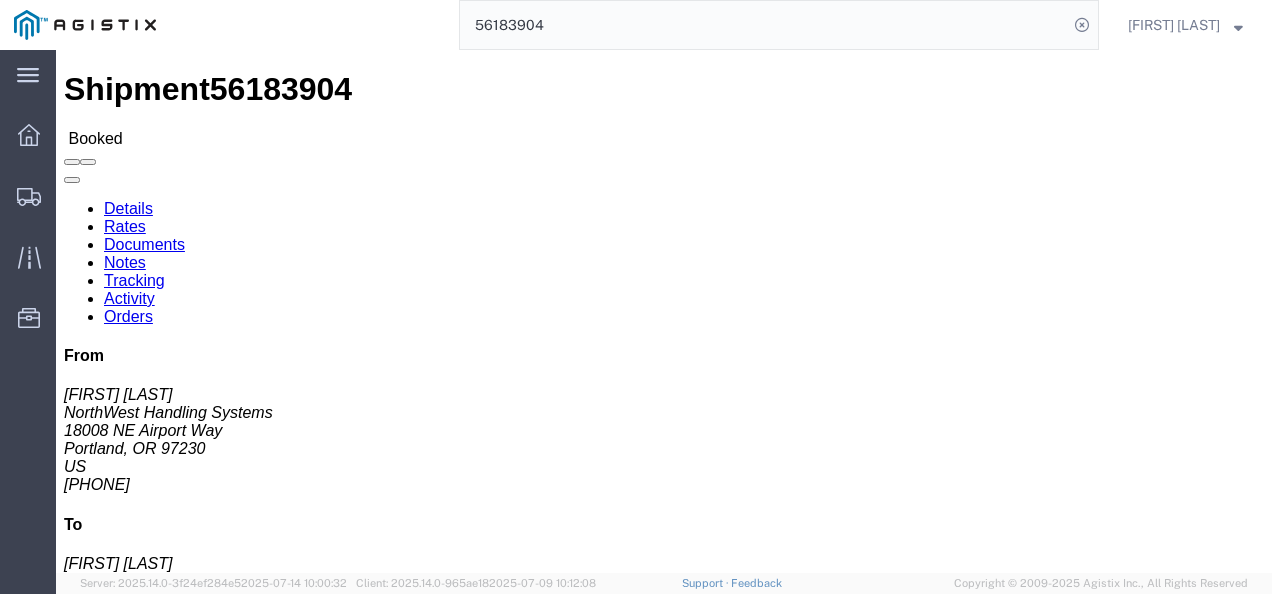drag, startPoint x: 594, startPoint y: 336, endPoint x: 596, endPoint y: 366, distance: 30.066593 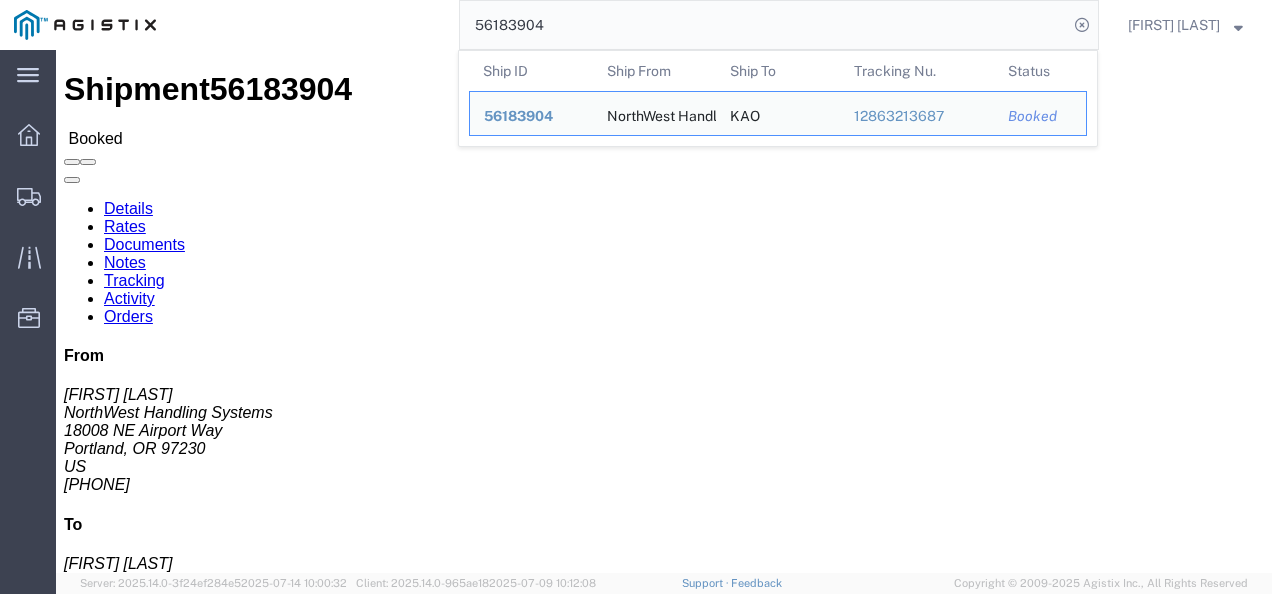 click on "56183904" 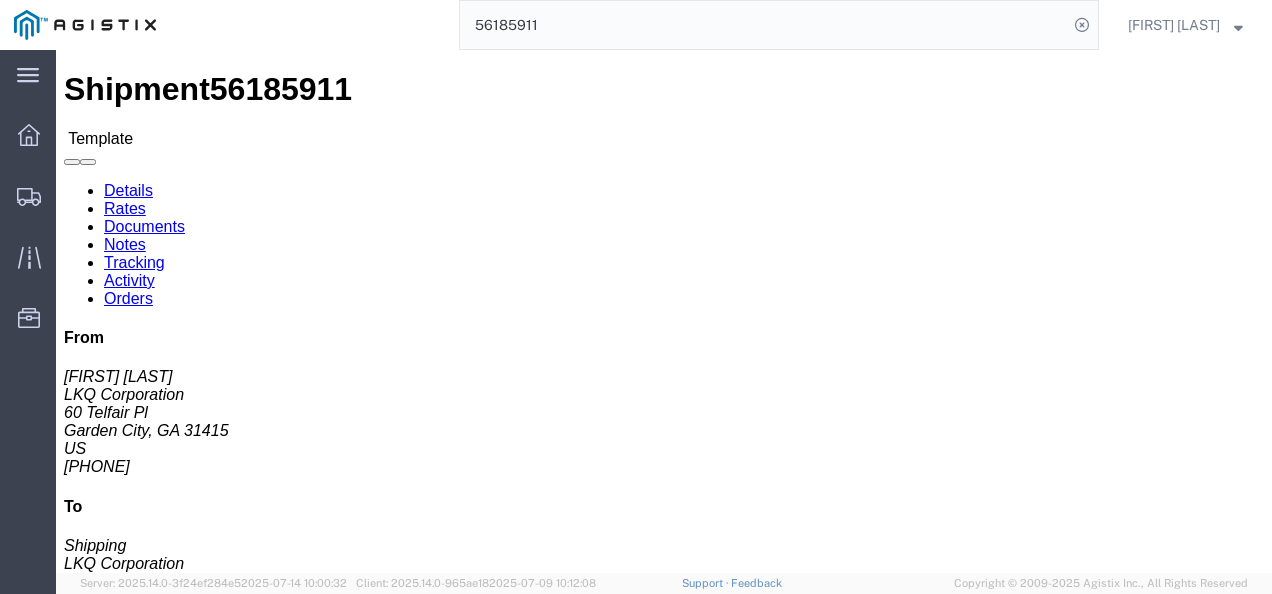click on "Ship From LKQ Corporation ([FIRST] [LAST]) 1160 60 Telfair Pl Garden City, [STATE] 31415 United States [PHONE] [EMAIL] Ship To
LKQ Corporation (Shipping) 1634 6320 Boat Rock Blvd SW Atlanta, [STATE] 30336 United States [PHONE]
Pickup & Delivery Dates
[DATE]  08:00
-
[DATE]  10:30  [DATE]
-
[DATE] Edit Date and Time
Pickup Date:
Pickup Start Date Pickup Start Time Pickup Open Date and Time [DATE] [TIME] Pickup Close Date Pickup Close Time
Pickup Close Date and Time
[DATE] [TIME]
Delivery by Date
Delivery Start Date Delivery Start Time
Deliver Open Date and Time
[DATE] [TIME] Deliver Close Date Deliver Close Time
Deliver Close Date and Time
Notify carrier of changes
Cancel Open Time [TIME] Cancel Apply" 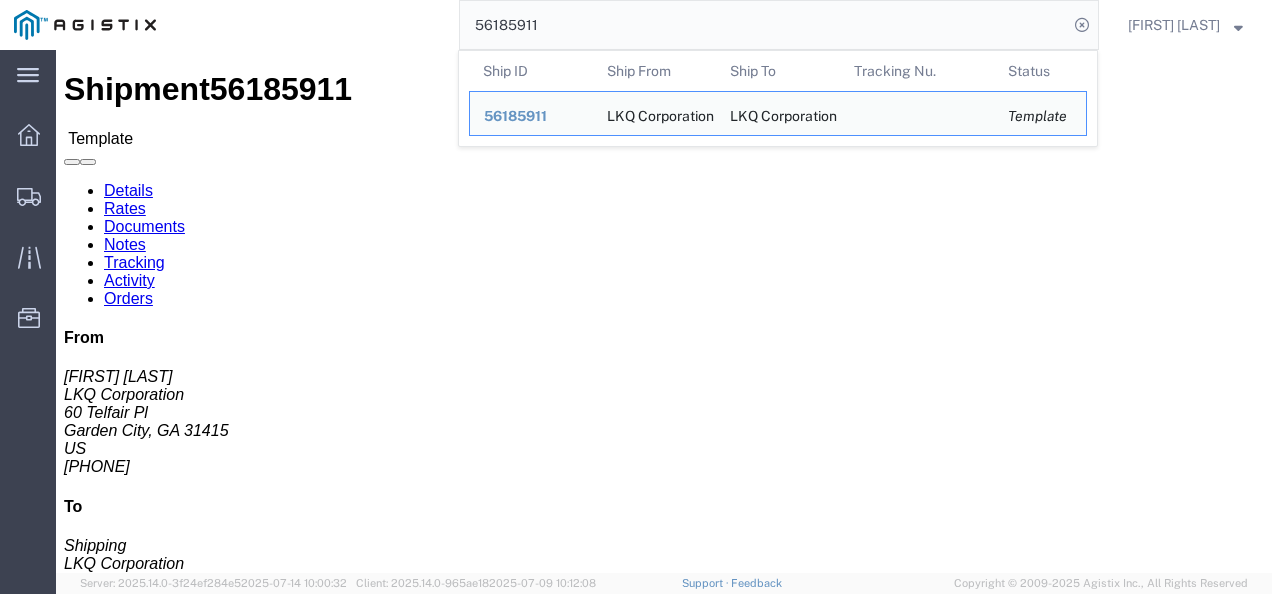 click on "56185911" 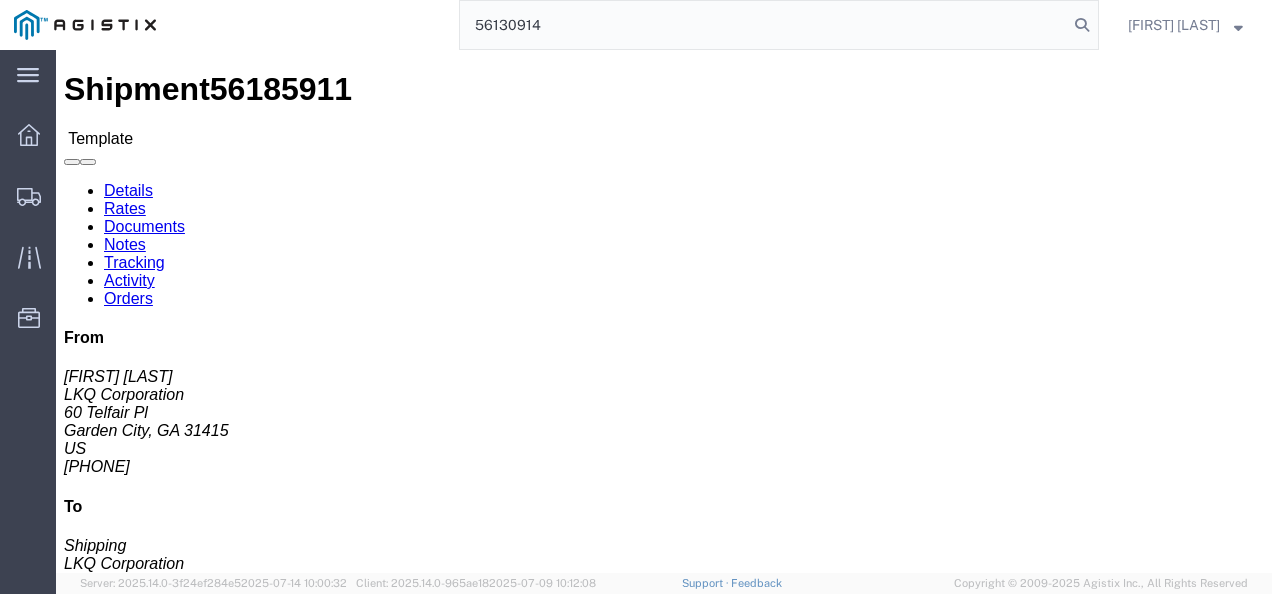 type on "56130914" 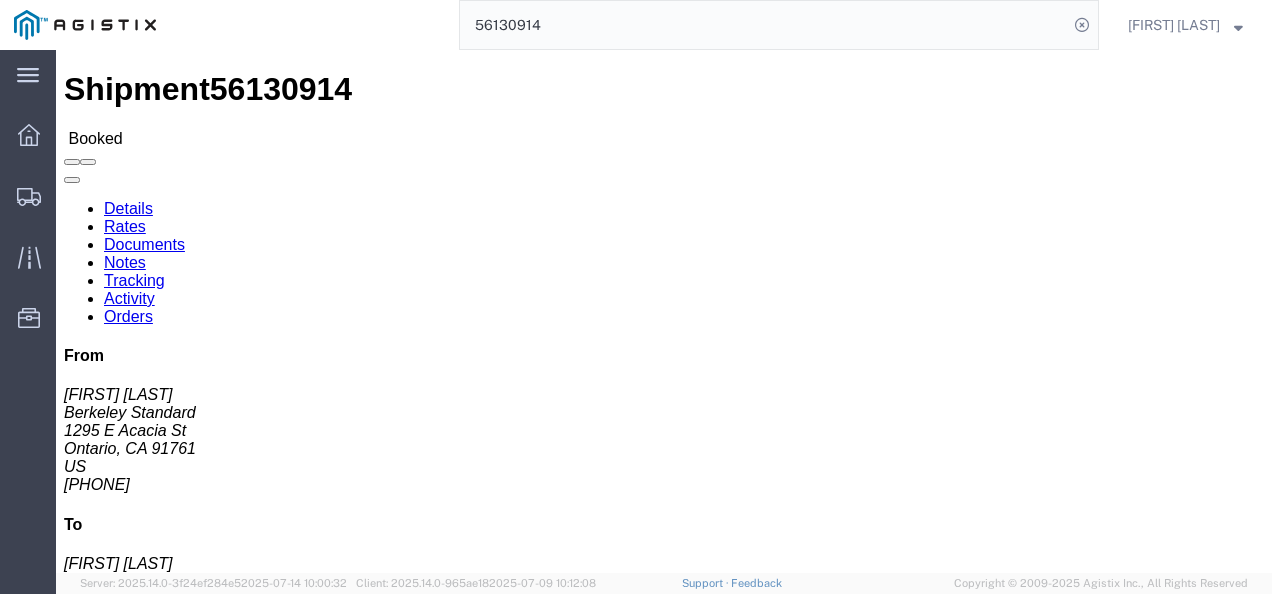 click on "Ship From Berkeley Standard ([FIRST] [LAST]) 1295 E Acacia St Ontario, [STATE] 91761 United States [PHONE] Ship To
LKQ Corporation ([FIRST] [LAST]) 1882 1102 W Carrier Pkwy STE 100 Grand Prairie, [STATE] 75050 United States [PHONE] [EMAIL]
Pickup & Delivery Dates
[DATE]  08:00
-
[DATE]  14:00 Edit Date and Time
Pickup Date:
Pickup Start Date Pickup Start Time Pickup Open Date and Time [DATE] [TIME] Pickup Close Date Pickup Close Time
Pickup Close Date and Time
[DATE] [TIME]
Delivery by Date
Delivery Start Date Delivery Start Time
Deliver Open Date and Time
Deliver Close Date Deliver Close Time
Deliver Close Date and Time
Notify carrier of changes
Cancel
Save
Open Time [TIME] Cancel Apply   Close Time [TIME] Cancel Apply   Open Time" 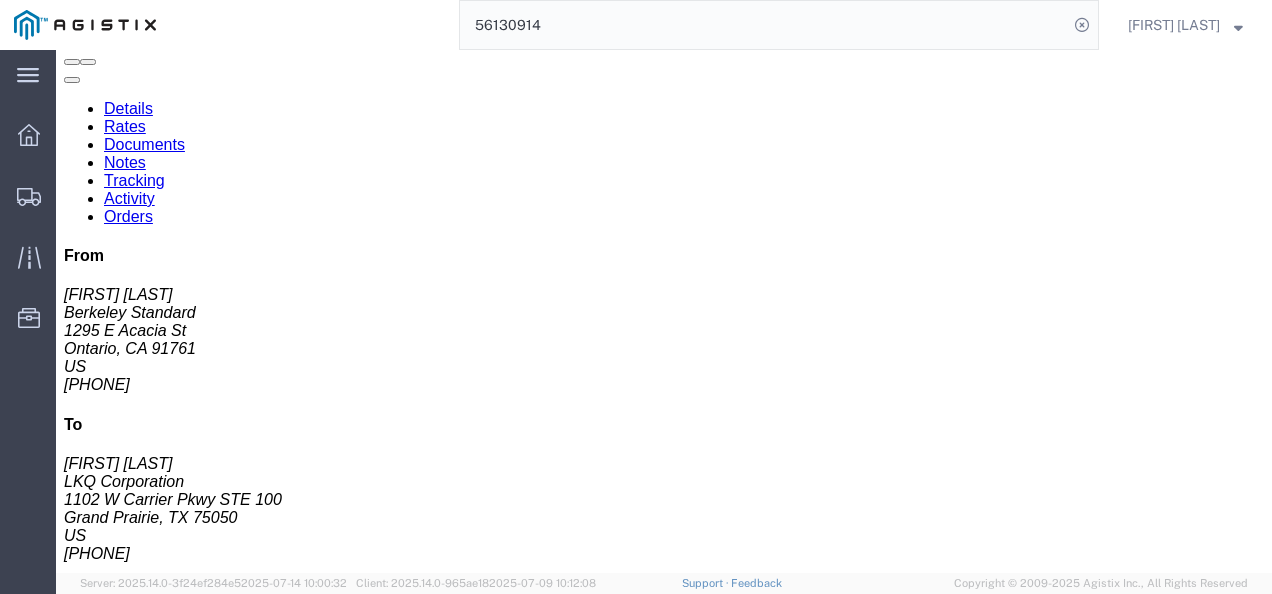 scroll, scrollTop: 0, scrollLeft: 0, axis: both 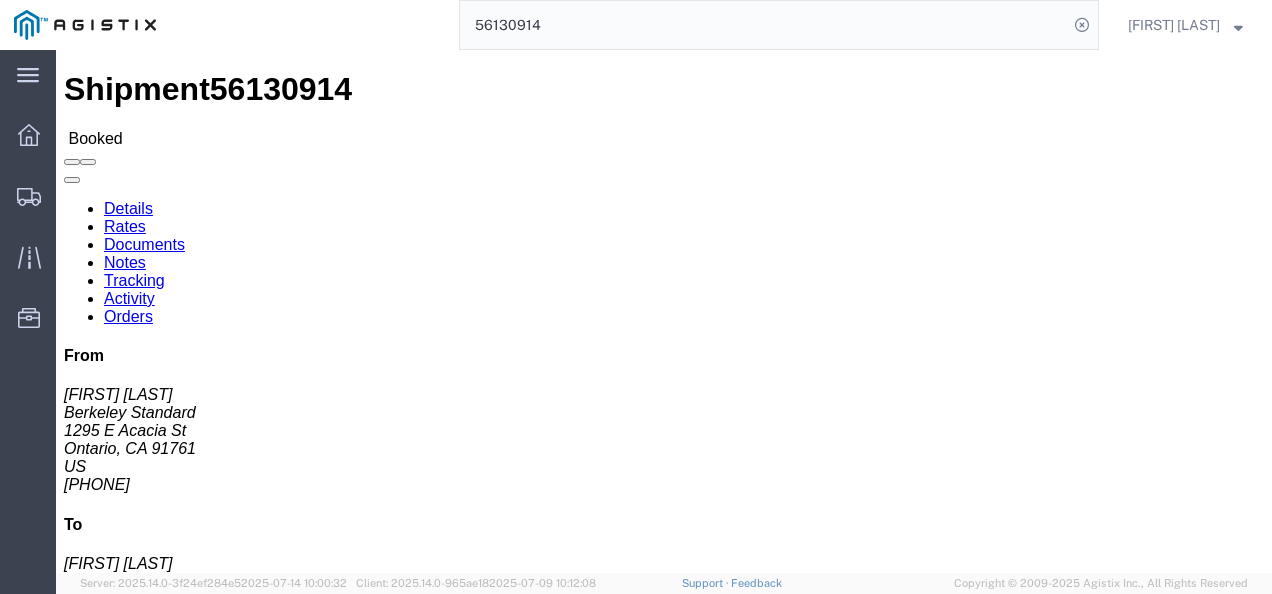 click on "Shipment Detail
Ship From Berkeley Standard ([FIRST] [LAST]) 1295 E Acacia St Ontario, [STATE] 91761 United States [PHONE] Ship To
LKQ Corporation ([FIRST] [LAST]) 1882 1102 W Carrier Pkwy STE 100 Grand Prairie, [STATE] 75050 United States [PHONE] [EMAIL]
Pickup & Delivery Dates
[DATE]  08:00
-
[DATE]  14:00 Edit Date and Time
Pickup Date:
Pickup Start Date Pickup Start Time Pickup Open Date and Time [DATE] [TIME] Pickup Close Date Pickup Close Time
Pickup Close Date and Time
[DATE] [TIME]
Delivery by Date
Delivery Start Date Delivery Start Time
Deliver Open Date and Time
Deliver Close Date Deliver Close Time
Deliver Close Date and Time
Notify carrier of changes
Cancel
Save
Open Time [TIME] Cancel Apply   Close Time [TIME]" 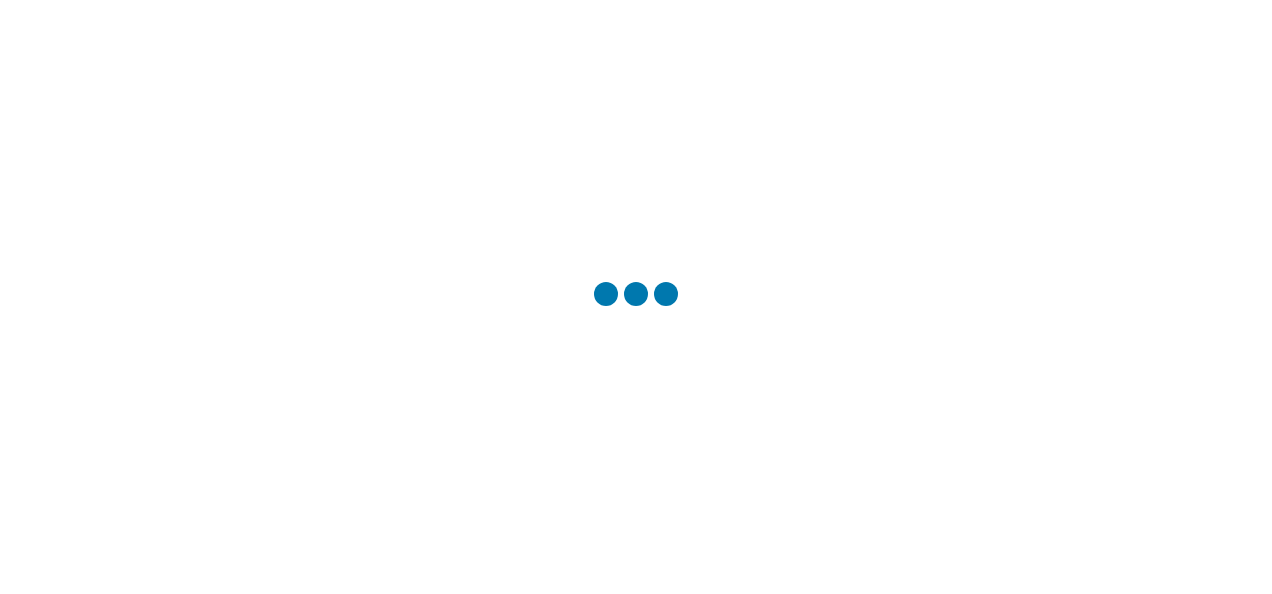 scroll, scrollTop: 0, scrollLeft: 0, axis: both 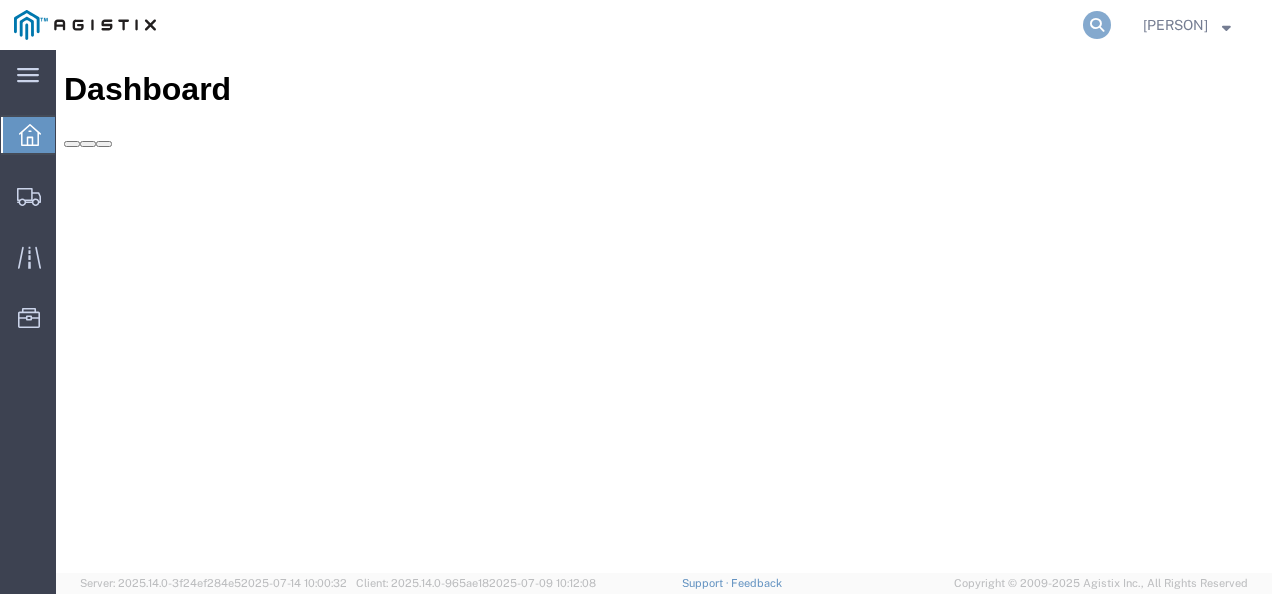 click 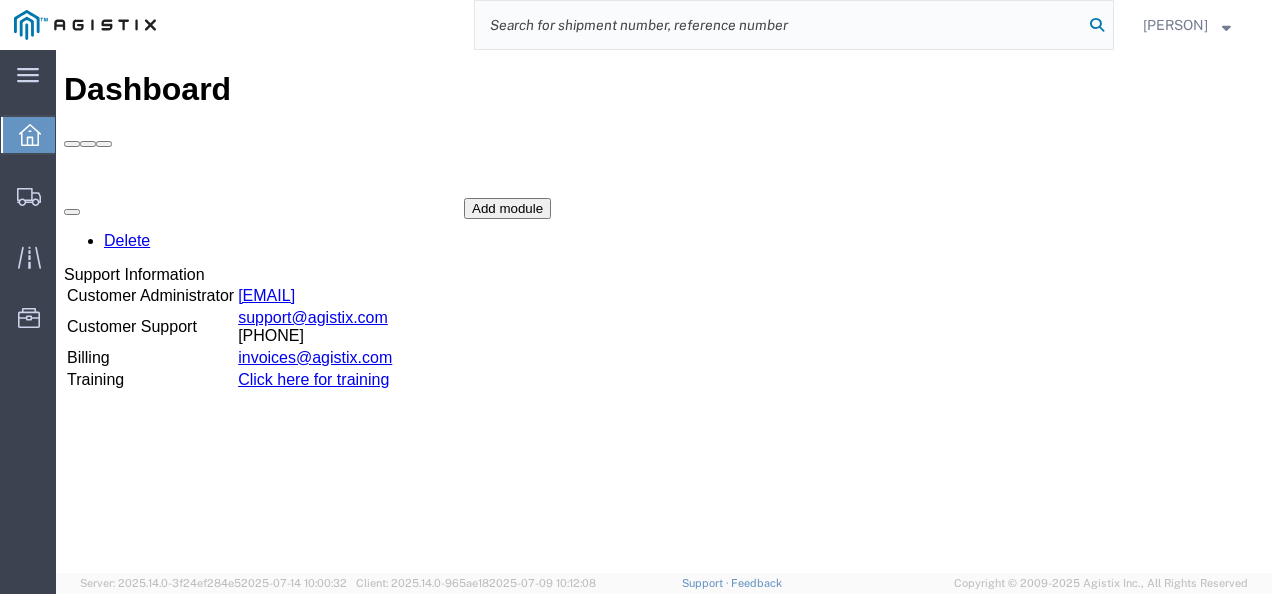 paste on "56190041" 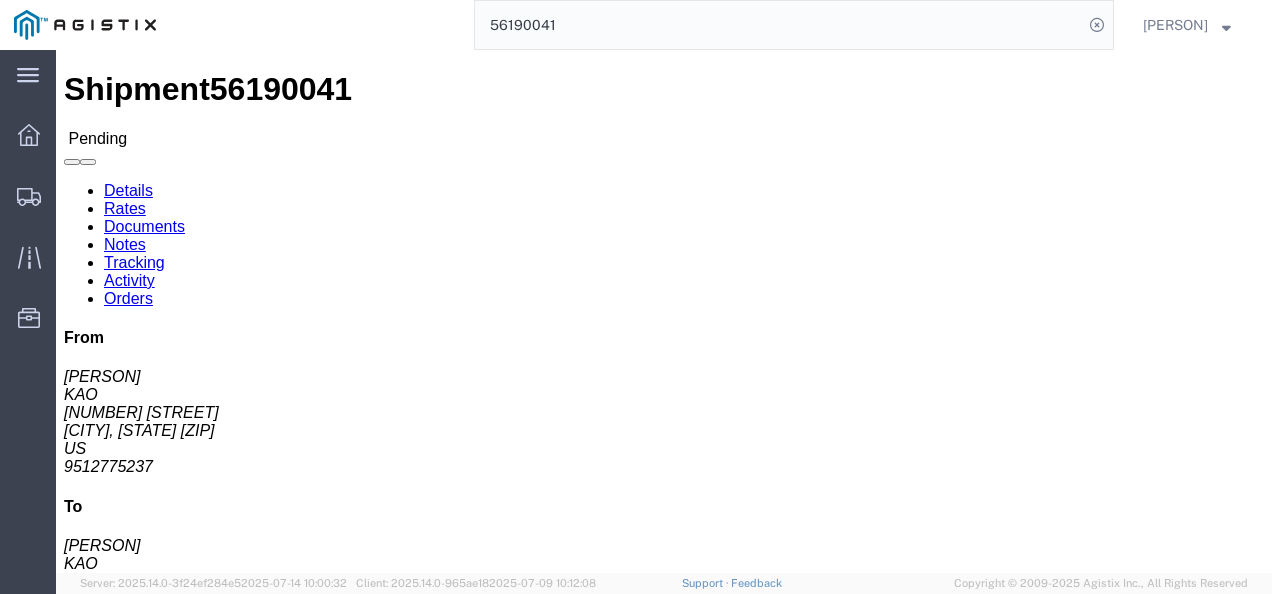 click on "Leg 1 - Truckload Vehicle 1: Standard Dry Van (53 Feet) Number of trucks: 1" 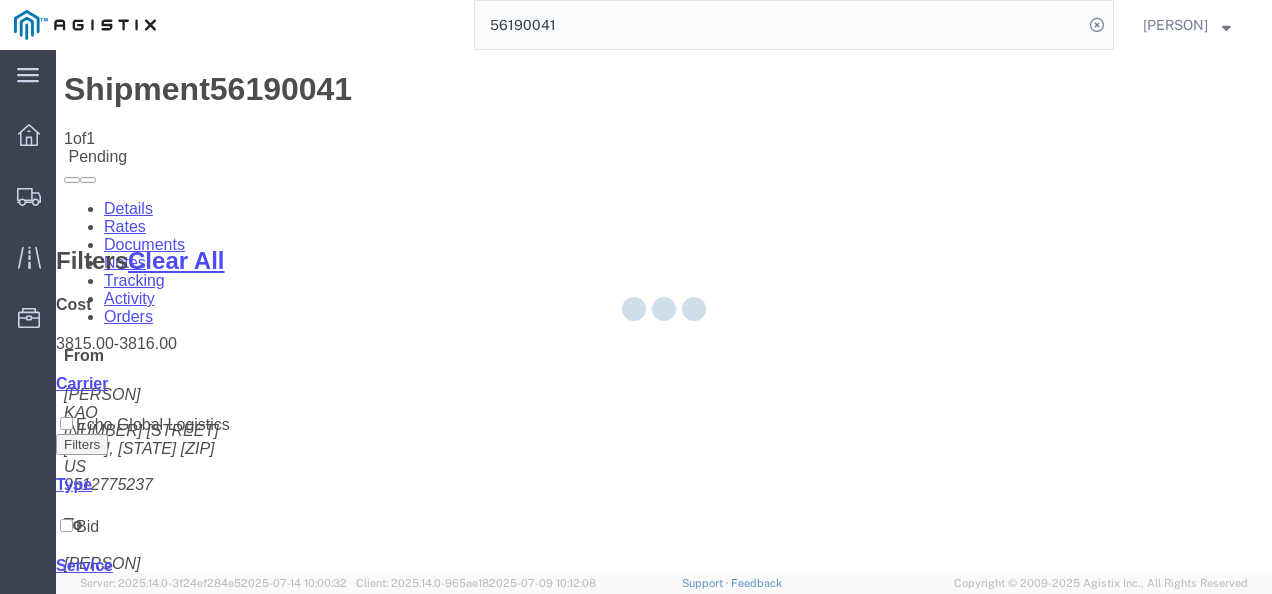 click 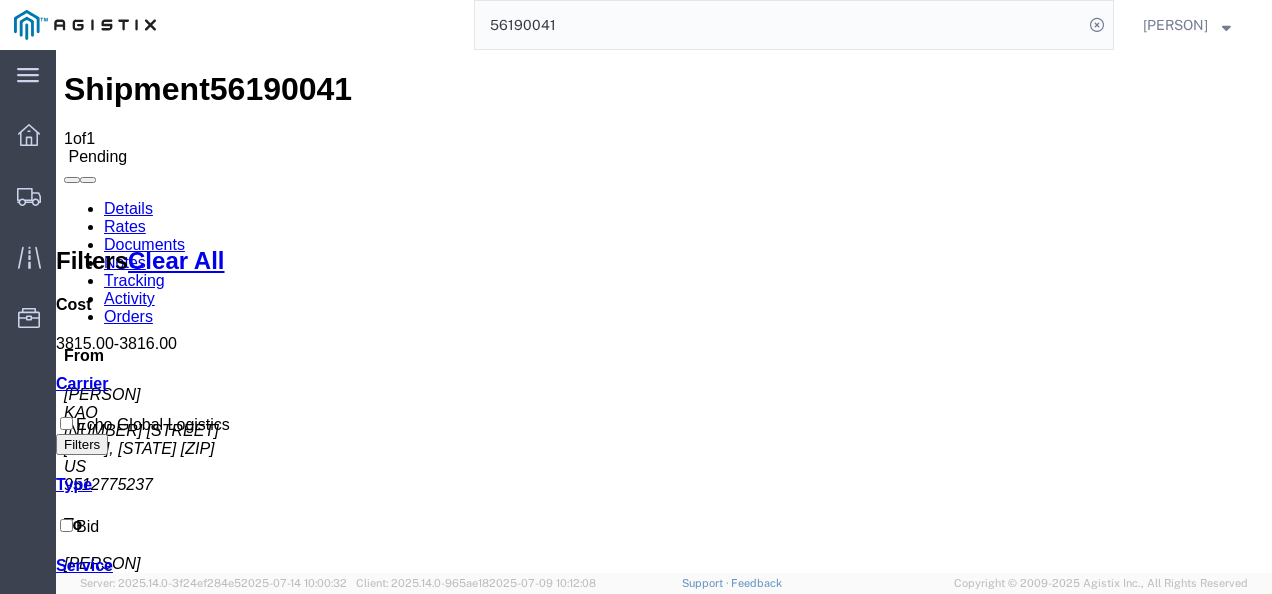 click on "Shipment  56190041 1
of
1   Pending Details Rates Documents Notes Tracking Activity Orders From Stephen Solway KAO 15640 Cantu-Galleano Ranch Rd Eastvale, CA 91752 US 9512775237 To Agustin Silverio KAO 9212 W Hallett Rd Spokane, WA 99224 US 9098559194 Other details Reference #: 56190041 Ship Date/Time: 07/16/2025 Mode: Truckload Created By: Agistix Truckload Services Created By Email:
offline_notificatio...
Carrier Information Tracking No:  Contact Name:  Contact Phone:  Service Level:  Carrier: N/A Transit status:  Please fix the following errors Rates Filter Filters Clear All Cost 3815.00  -
3816.00 Transit Days Carrier   Echo Global Logistics Filters Type   Bid Service   TL Standard 3 - 5 Day Search: Carrier Service Estimated Transit Transit Days Type Cost Confirm Echo Global Logistics TL Standard 3 - 5 Day 3-5 Day Economy Bid 3,815.00 USD Showing 1 to 1 of 1 entries Please fix the following errors You can enter multiple email addresses" at bounding box center [664, 887] 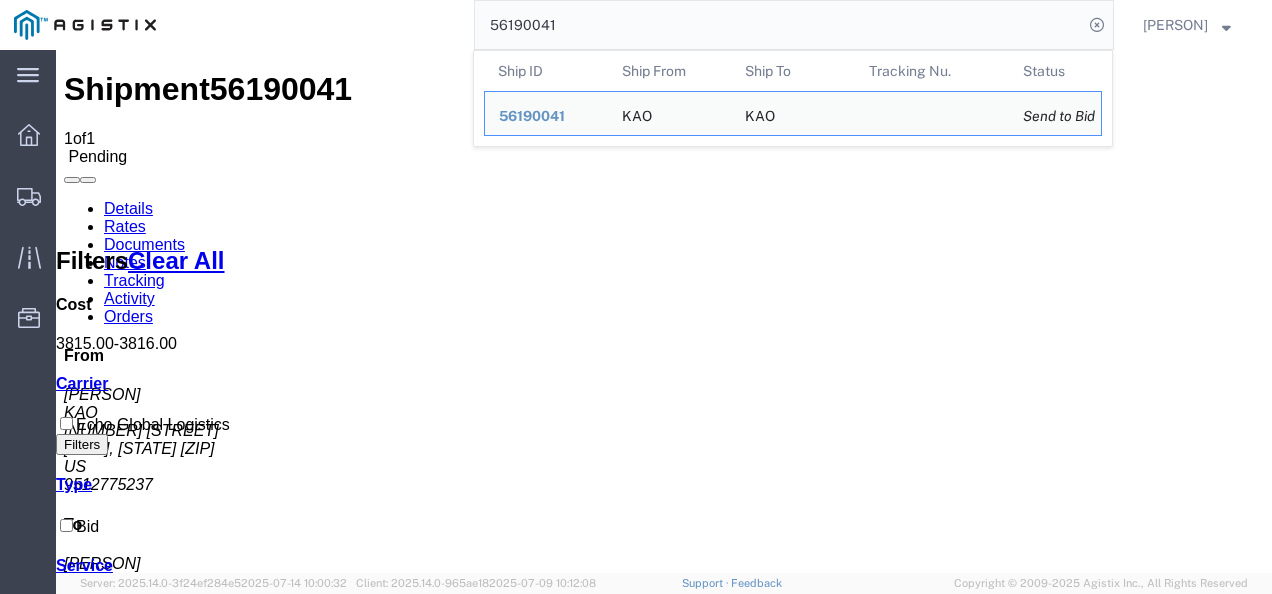 click on "56190041" 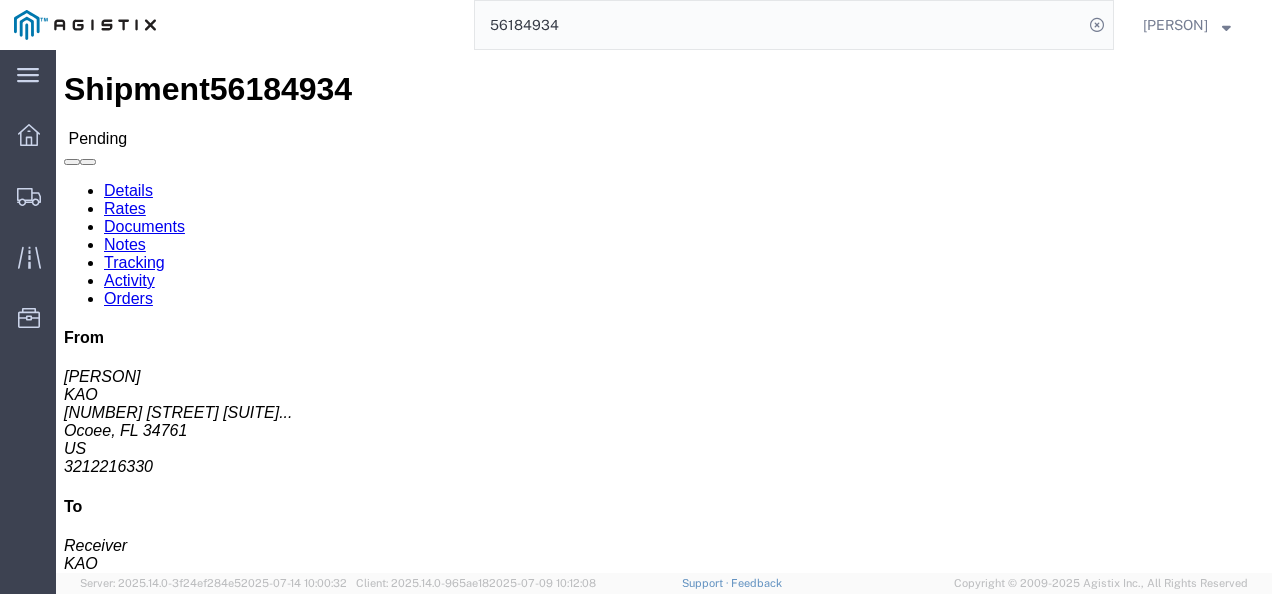 click on "Leg 1 - Truckload Vehicle 1: Standard Dry Van (53 Feet) Number of trucks: 1" 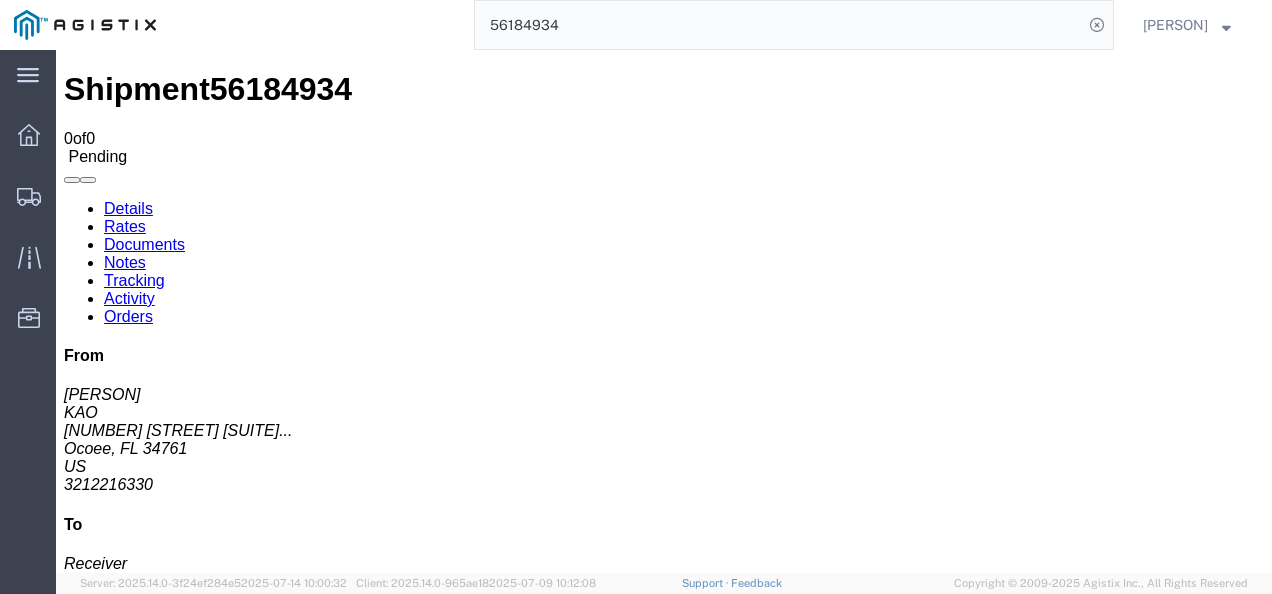 click on "Rates" at bounding box center [125, 226] 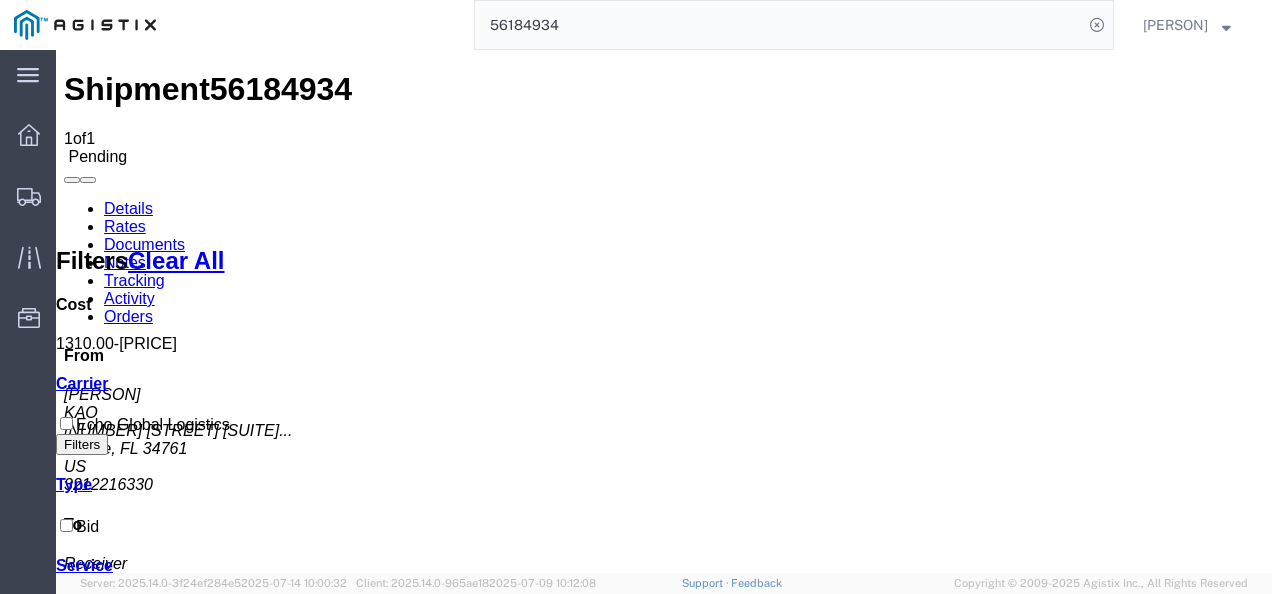 drag, startPoint x: 598, startPoint y: 407, endPoint x: 582, endPoint y: 409, distance: 16.124516 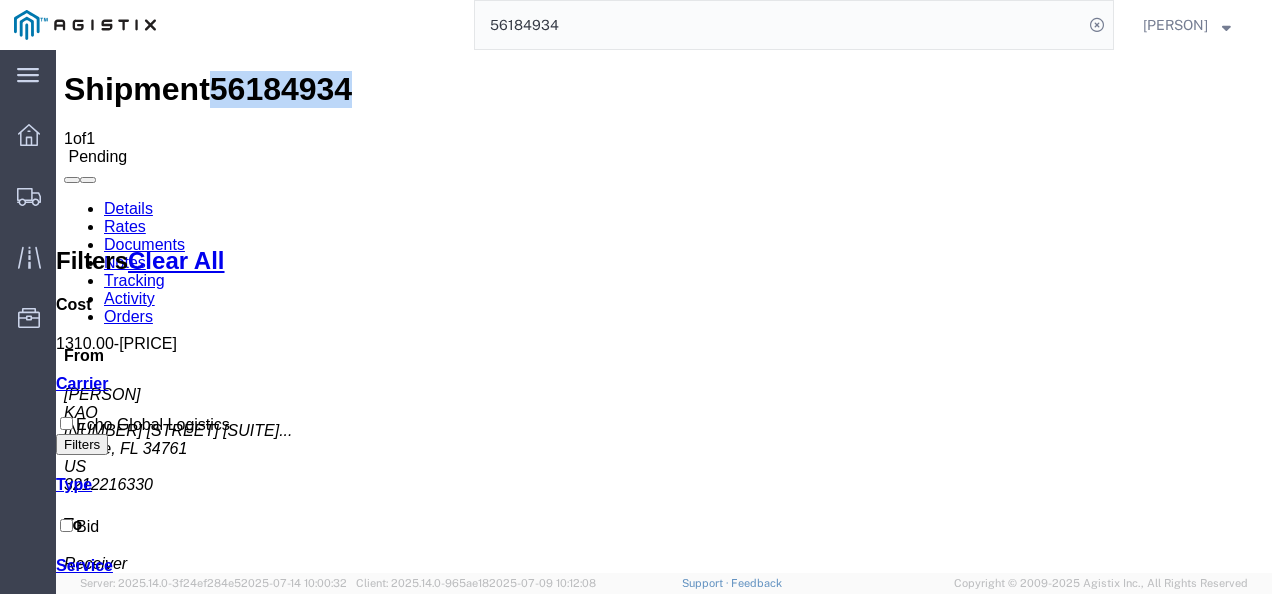 click on "56184934" at bounding box center (281, 89) 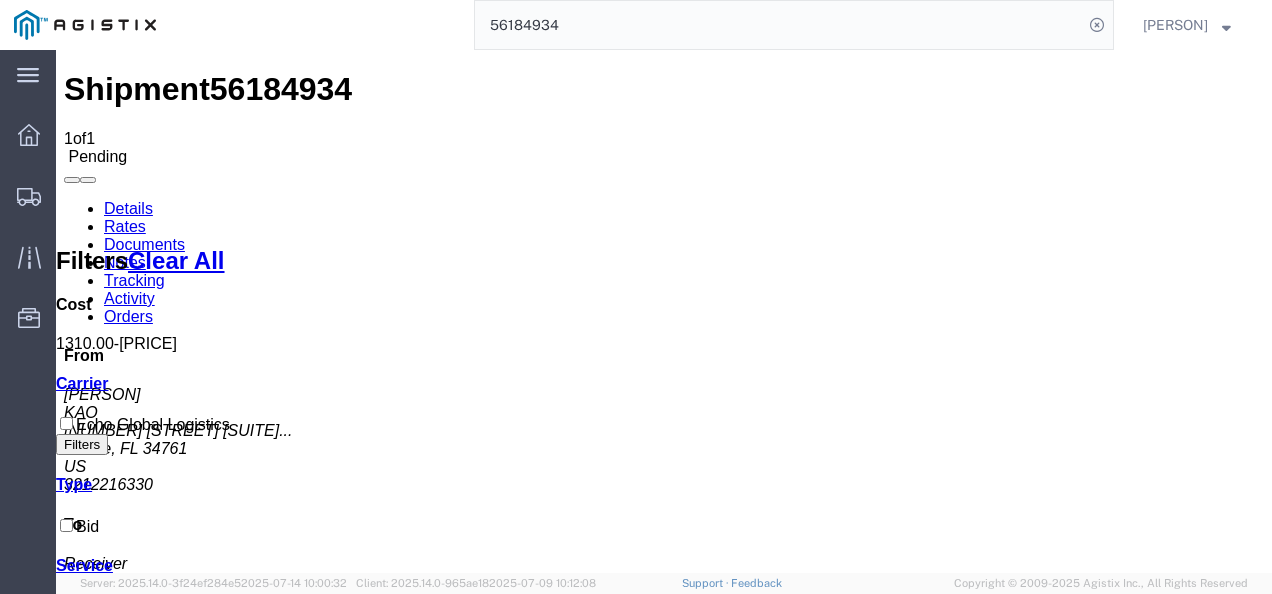 drag, startPoint x: 842, startPoint y: 390, endPoint x: 869, endPoint y: 51, distance: 340.07352 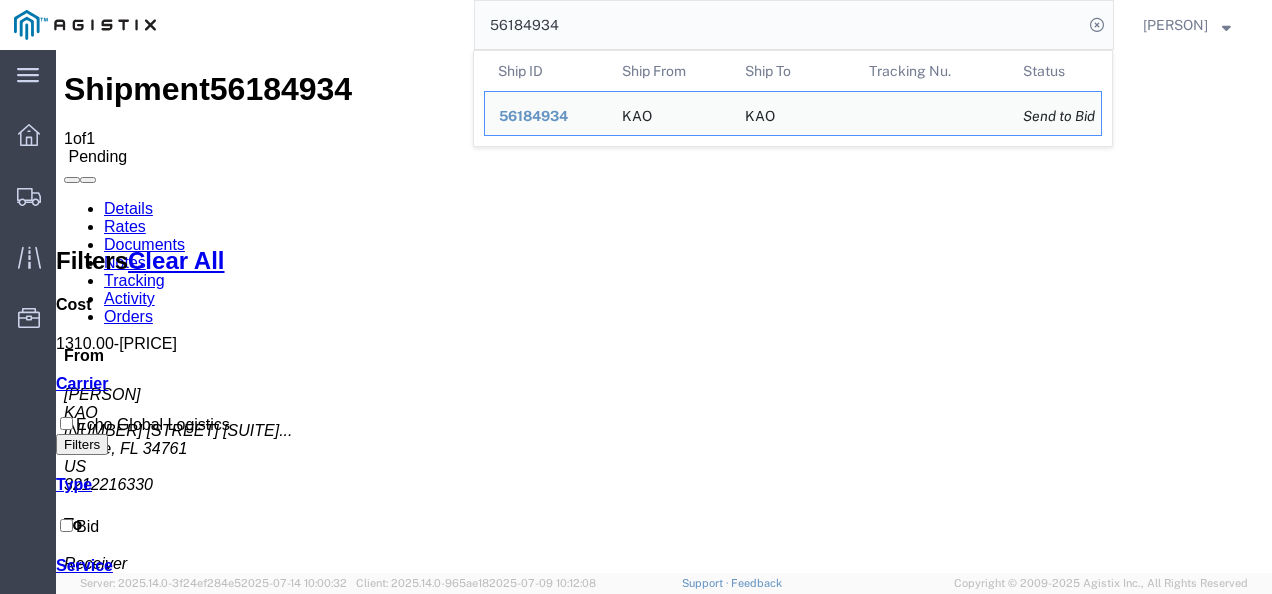 click on "56184934" 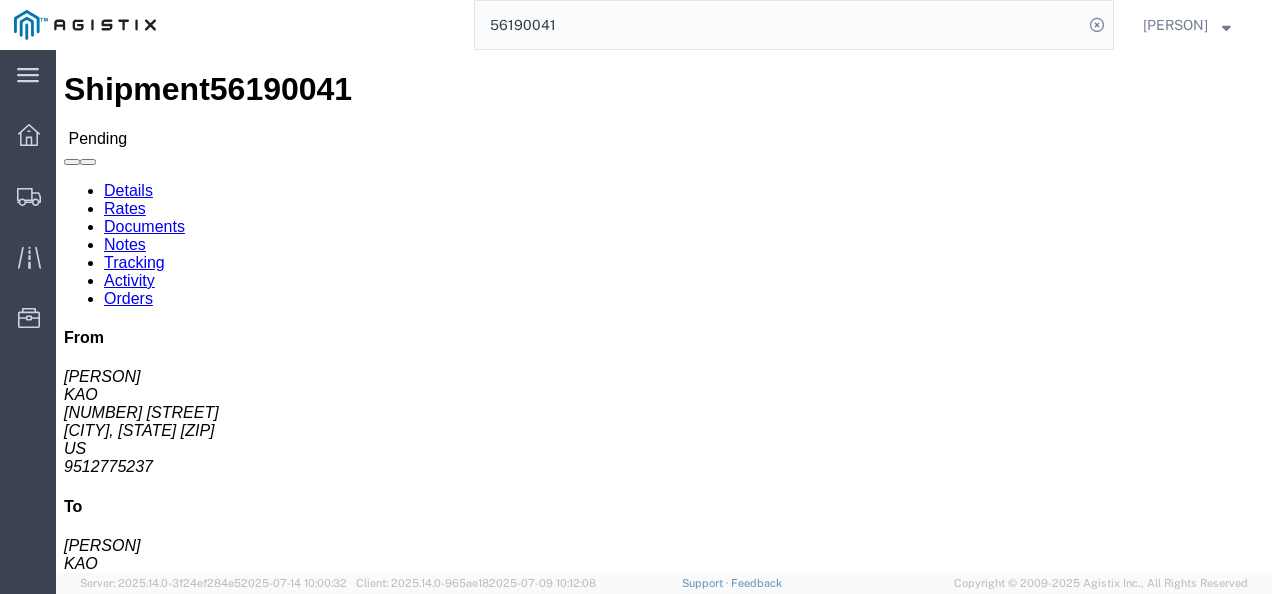 drag, startPoint x: 514, startPoint y: 370, endPoint x: 480, endPoint y: 358, distance: 36.05551 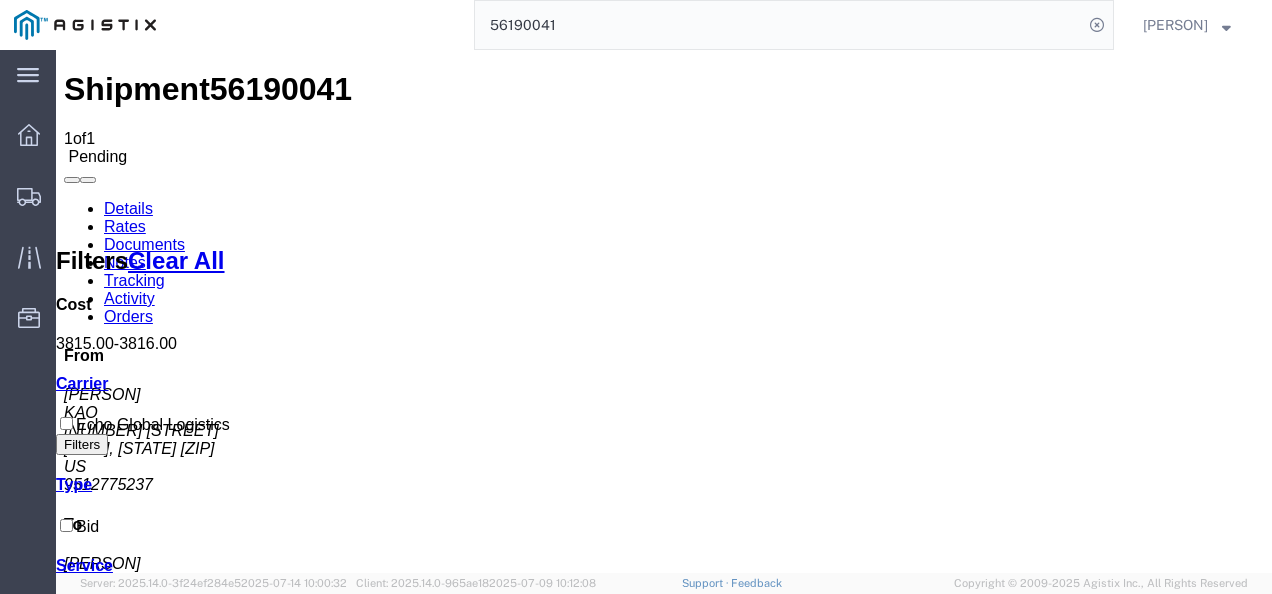 drag, startPoint x: 672, startPoint y: 436, endPoint x: 502, endPoint y: 443, distance: 170.14406 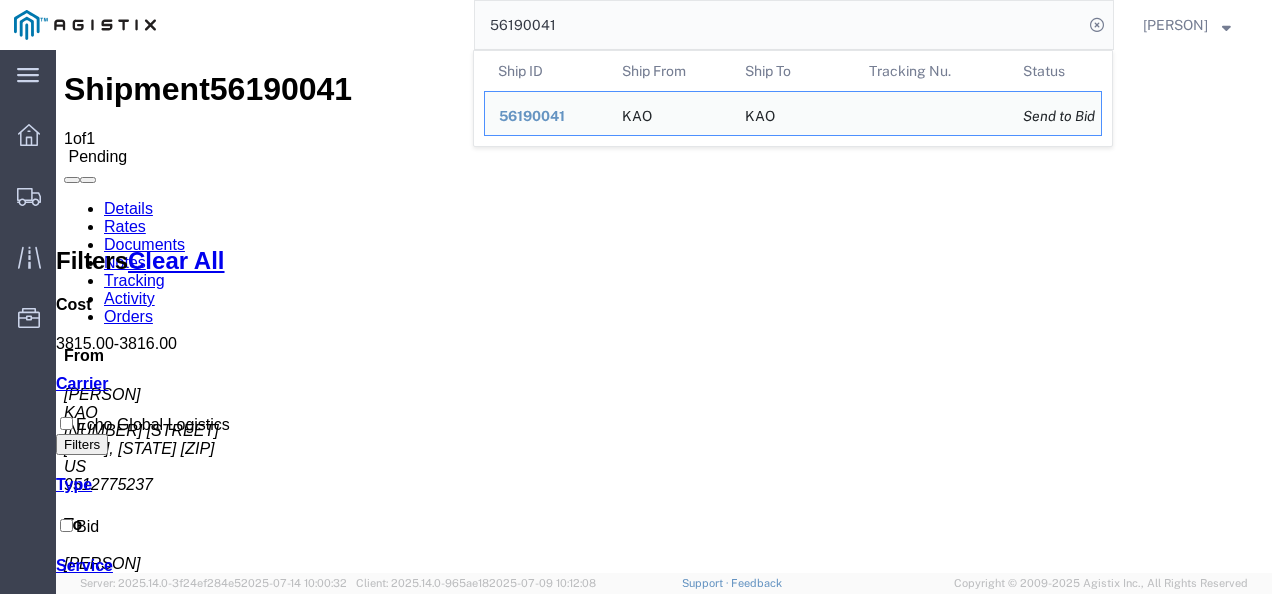 click on "56190041" 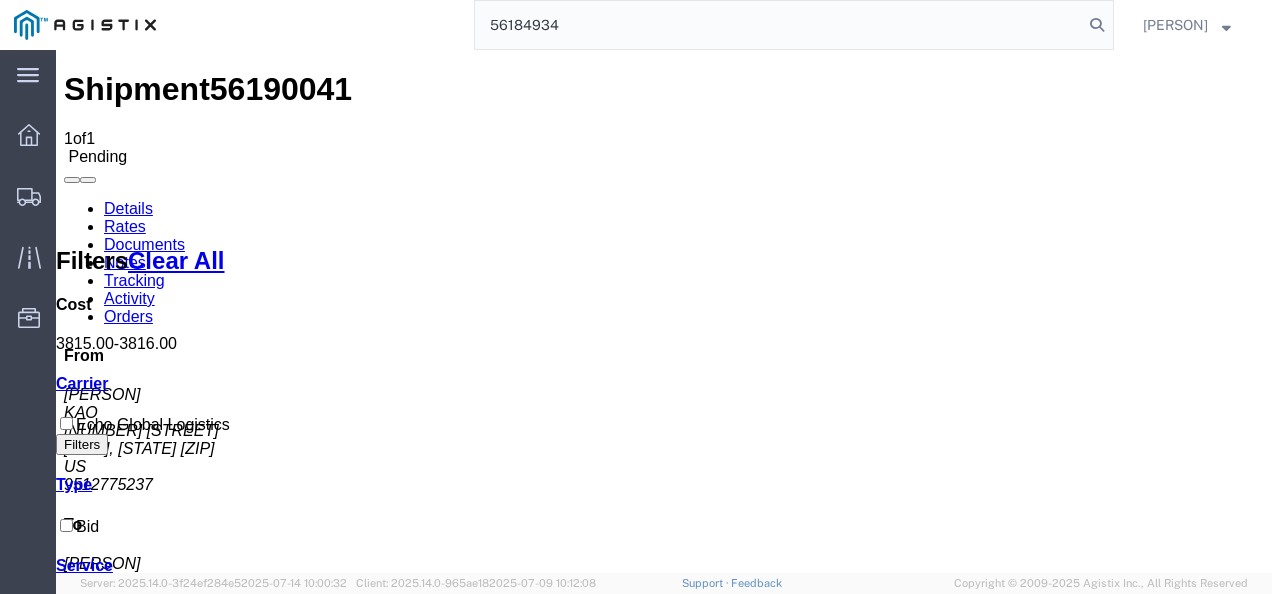 type on "56184934" 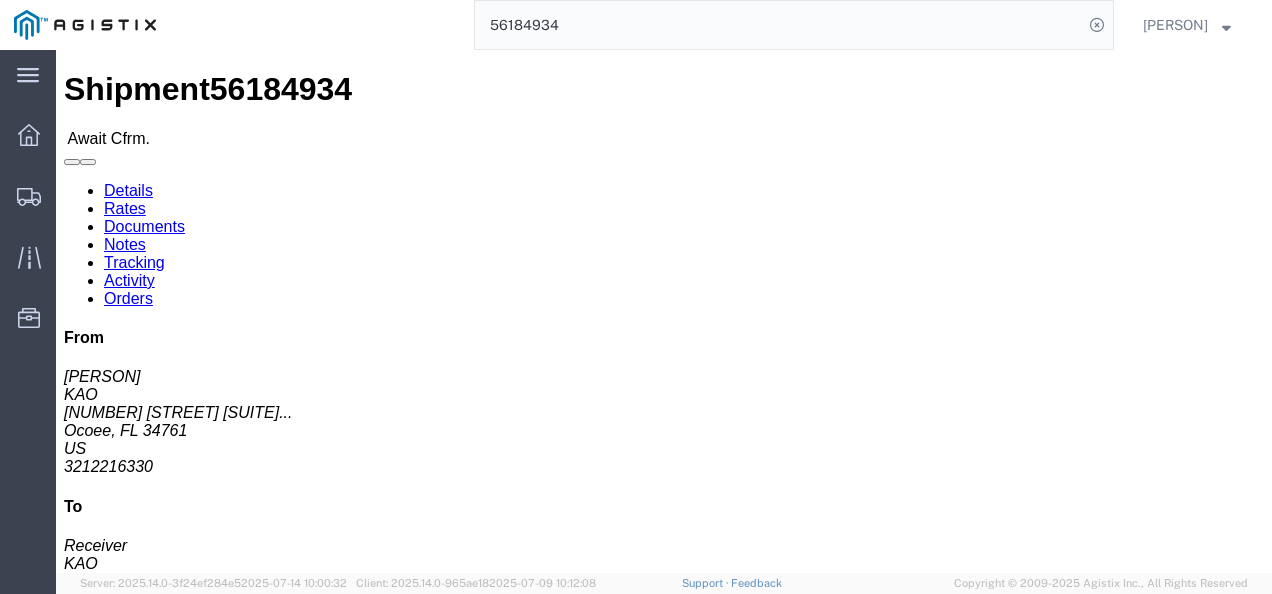 click on "KAO (Receiver) 8404 2900 State Hwy 161 Suite 100 Irving, TX 75038 United States 6150000000" 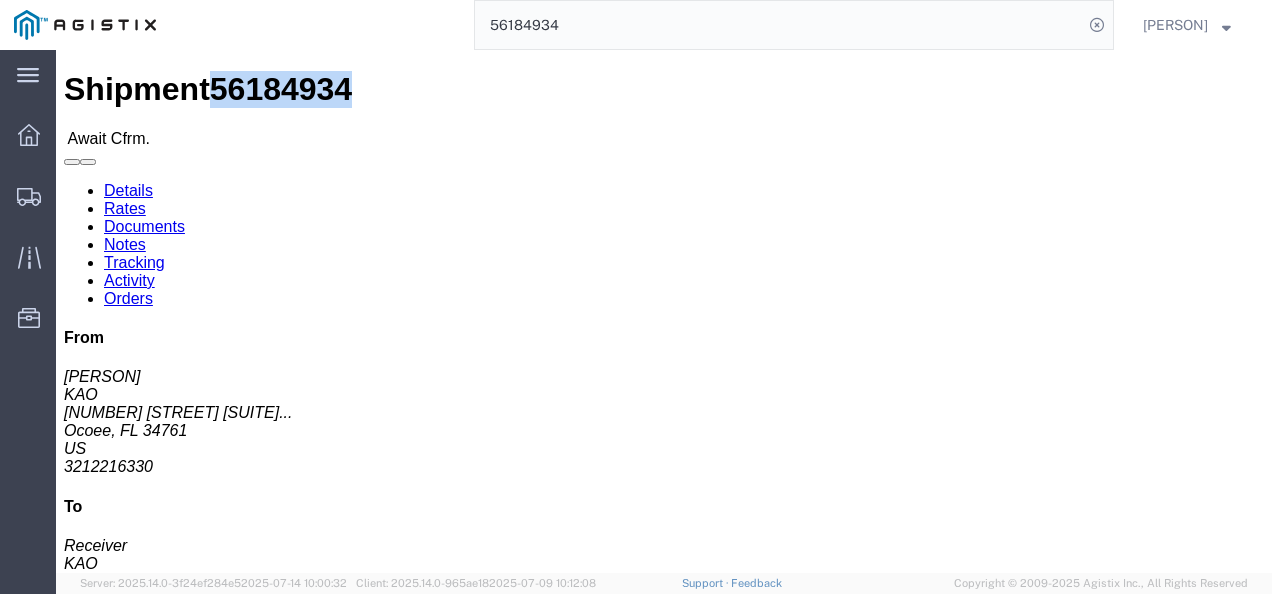 copy on "56184934" 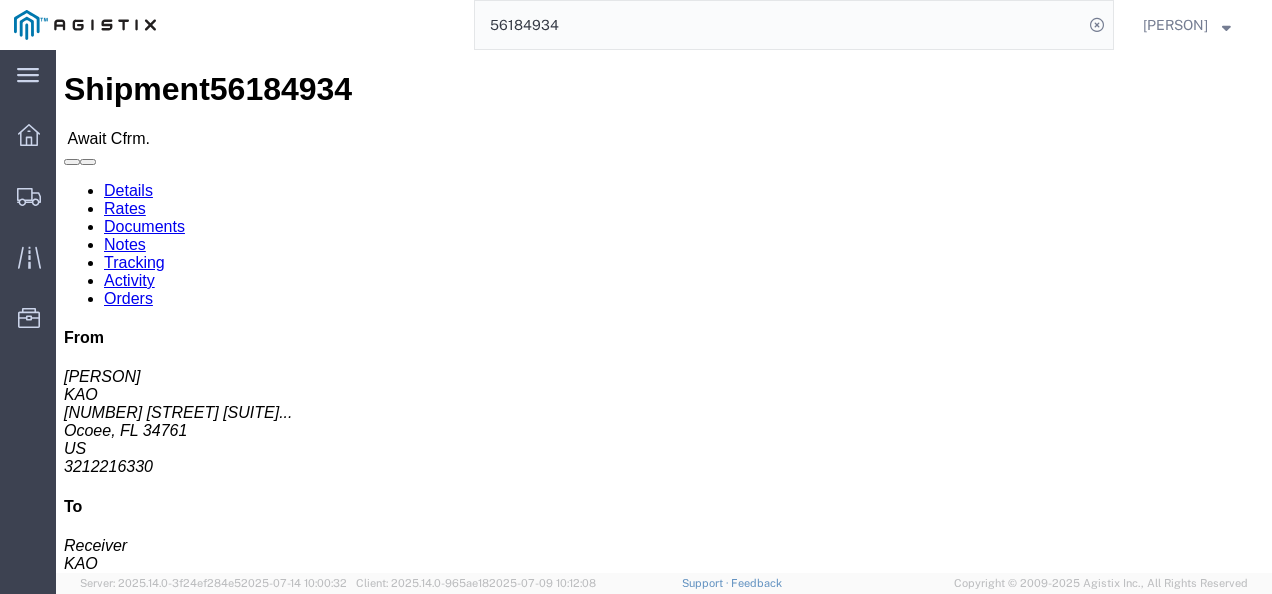 click on "Leg 1 - Truckload Vehicle 1: Standard Dry Van (53 Feet) Number of trucks: 1" 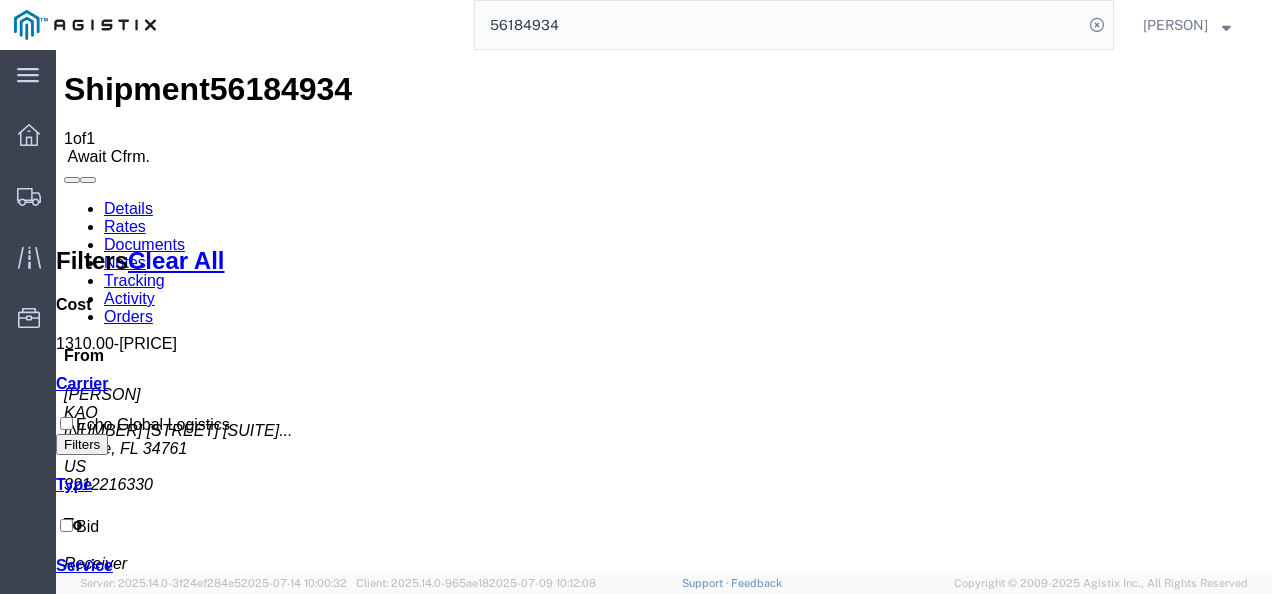 click on "Shipment  56184934 1
of
1   Await Cfrm. Details Rates Documents Notes Tracking Activity Orders From Santos Medrano KAO 635 Ocoee Business Parkway Su...
Ocoee, FL 34761 US 3212216330 To Receiver KAO 2900 State Hwy 161Suite 100 Irving, TX 75038 US 6150000000 Other details Reference #: 56184934 Ship Date/Time: 07/16/2025 Mode: Truckload Created By: Agistix Truckload Services Created By Email:
offline_notificatio...
Carrier Information Tracking No:  Contact Name:  Contact Phone:  Service Level: TL Standard 3 - 5 Day Carrier: Echo Global Logistics Transit status:  Please fix the following errors Rates Filter Filters Clear All Cost 1310.00  -
1311.00 Transit Days Carrier   Echo Global Logistics Filters Type   Bid Service   TL Standard 3 - 5 Day Search: Carrier Service Estimated Transit Transit Days Type Cost Confirm Echo Global Logistics TL Standard 3 - 5 Day 3-5 Day Economy Bid 1,310.00 USD
Confirm
To" at bounding box center (664, 897) 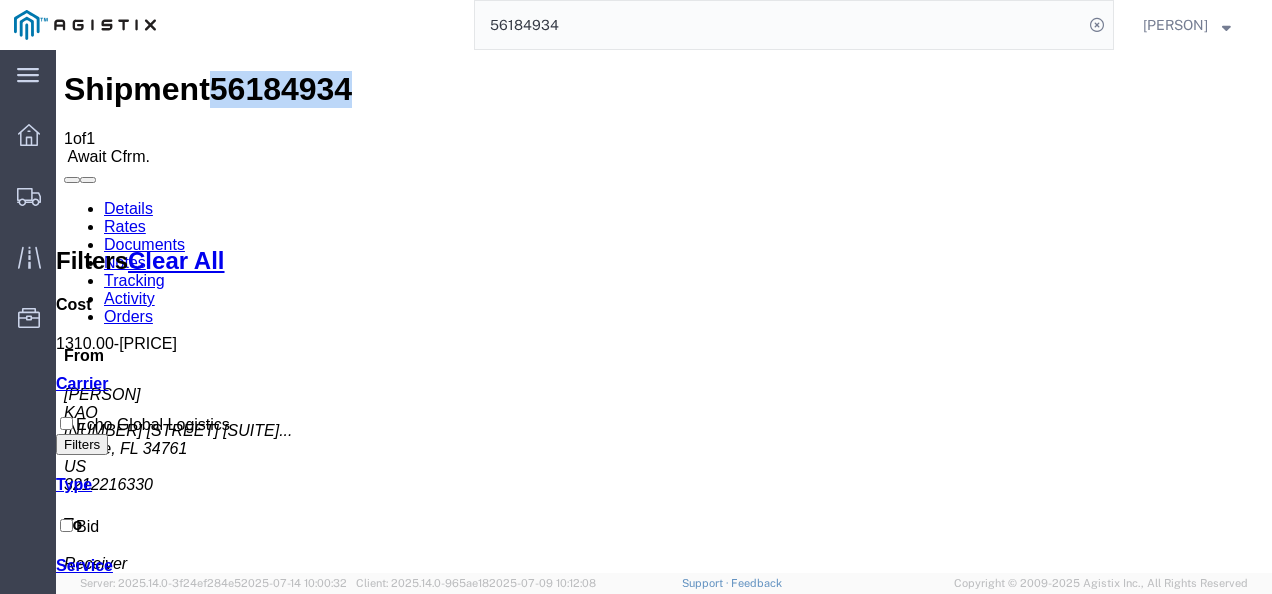 click on "56184934" at bounding box center [281, 89] 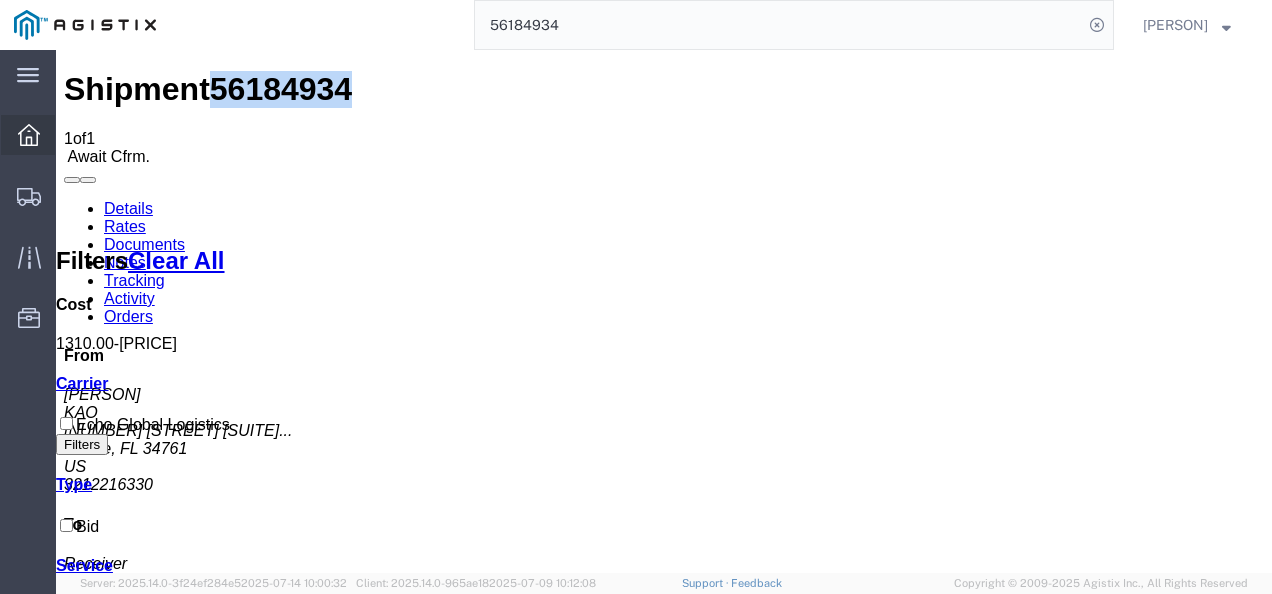 copy on "56184934" 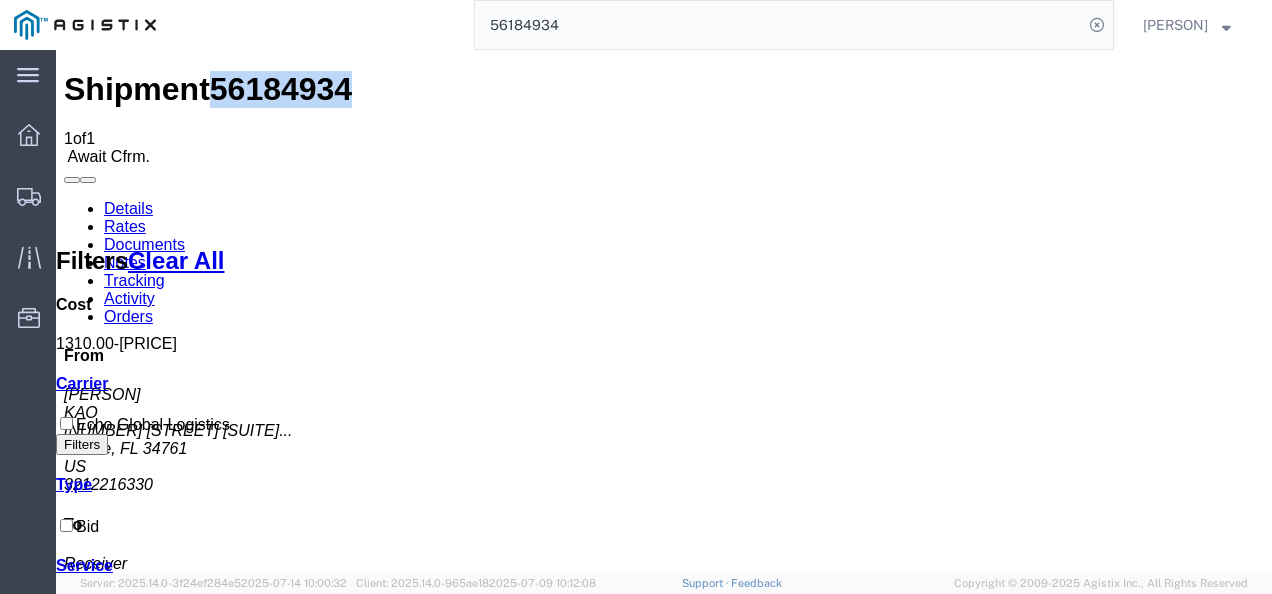 drag, startPoint x: 817, startPoint y: 418, endPoint x: 848, endPoint y: 529, distance: 115.24756 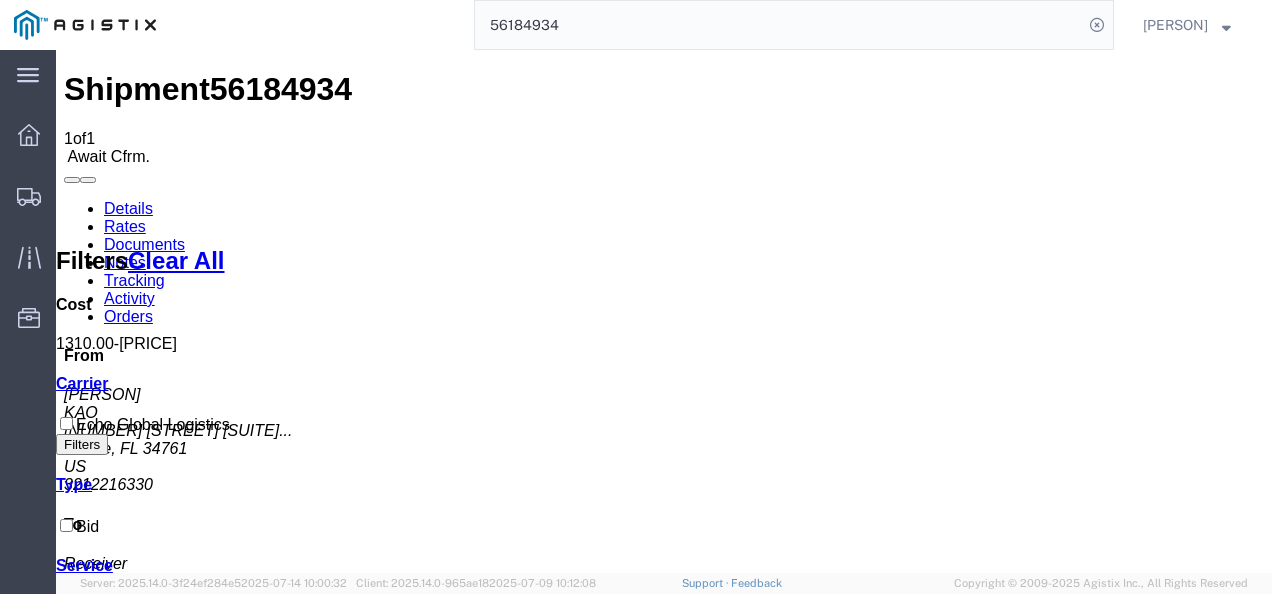 click on "Shipment  56184934 1
of
1   Await Cfrm. Details Rates Documents Notes Tracking Activity Orders From Santos Medrano KAO 635 Ocoee Business Parkway Su...
Ocoee, FL 34761 US 3212216330 To Receiver KAO 2900 State Hwy 161Suite 100 Irving, TX 75038 US 6150000000 Other details Reference #: 56184934 Ship Date/Time: 07/16/2025 Mode: Truckload Created By: Agistix Truckload Services Created By Email:
offline_notificatio...
Carrier Information Tracking No:  Contact Name:  Contact Phone:  Service Level: TL Standard 3 - 5 Day Carrier: Echo Global Logistics Transit status:  Please fix the following errors Rates Filter Filters Clear All Cost 1310.00  -
1311.00 Transit Days Carrier   Echo Global Logistics Filters Type   Bid Service   TL Standard 3 - 5 Day Search: Carrier Service Estimated Transit Transit Days Type Cost Confirm Echo Global Logistics TL Standard 3 - 5 Day 3-5 Day Economy Bid 1,310.00 USD
Confirm
To" at bounding box center (664, 897) 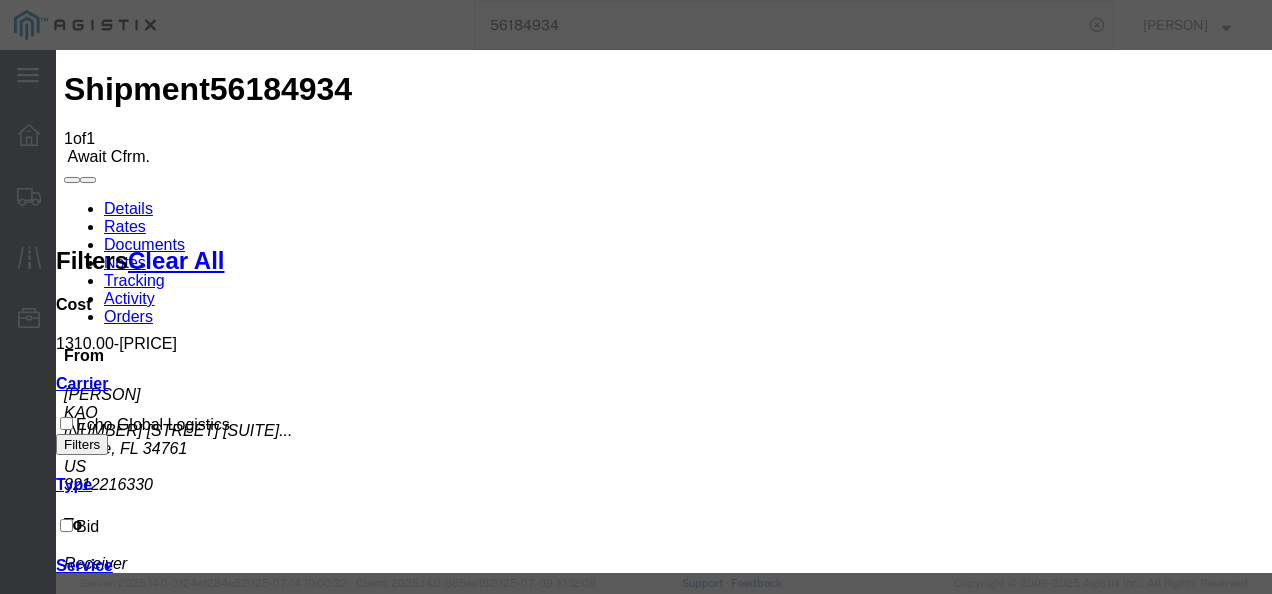 click at bounding box center [168, 3103] 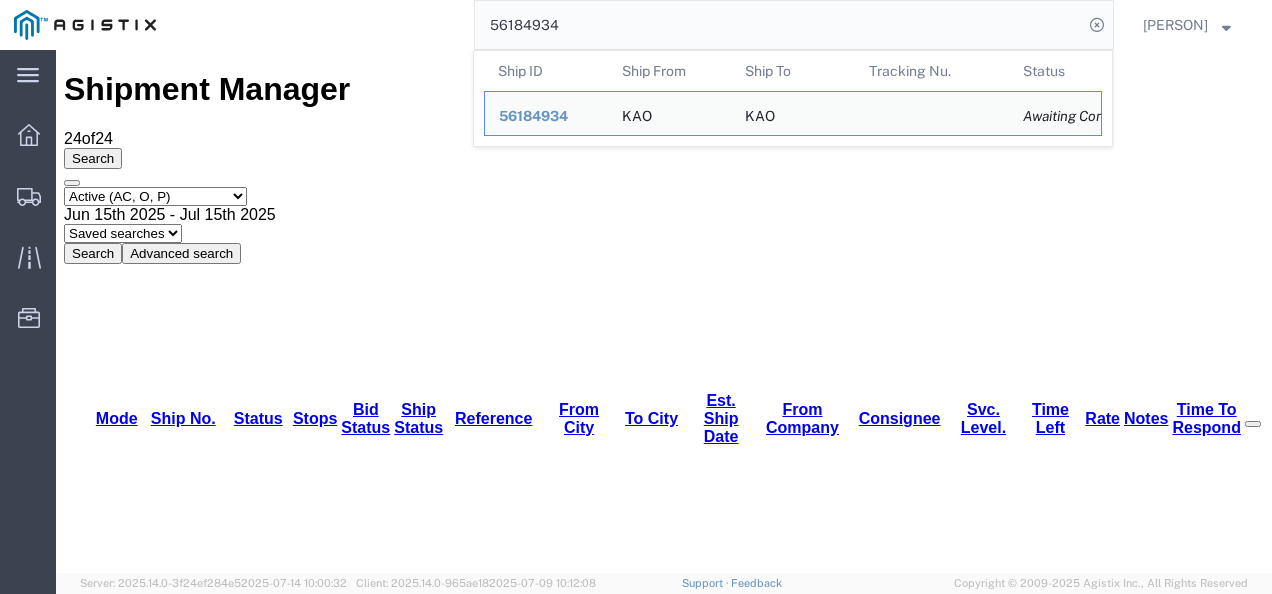 click on "56184934" 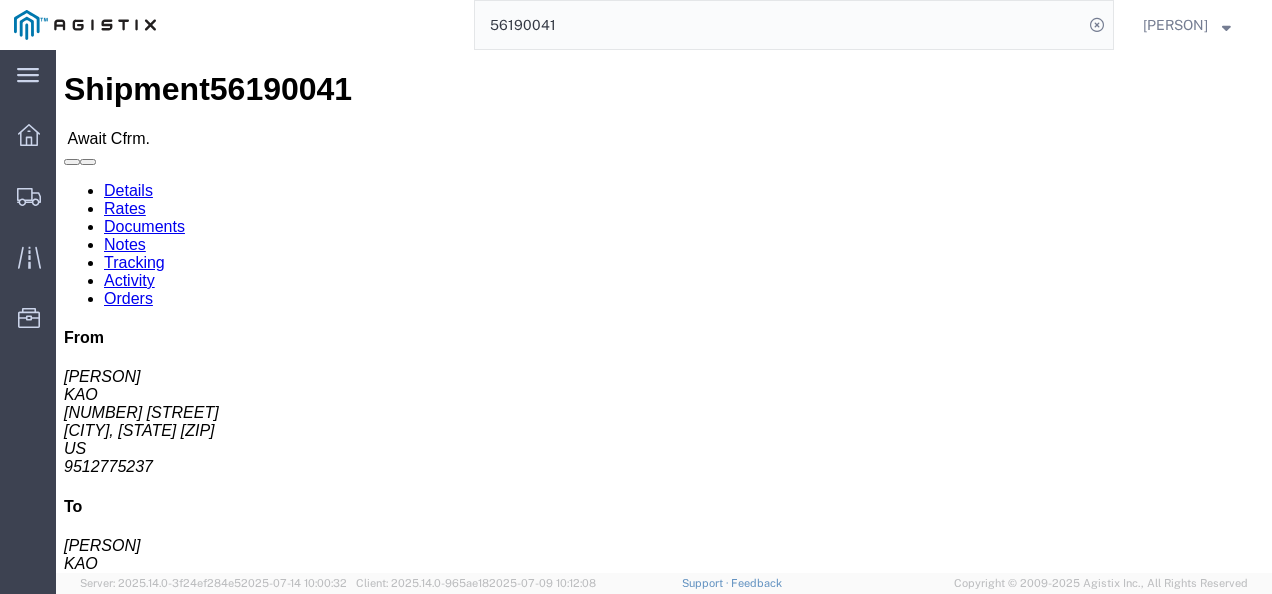 drag, startPoint x: 655, startPoint y: 399, endPoint x: 590, endPoint y: 350, distance: 81.400246 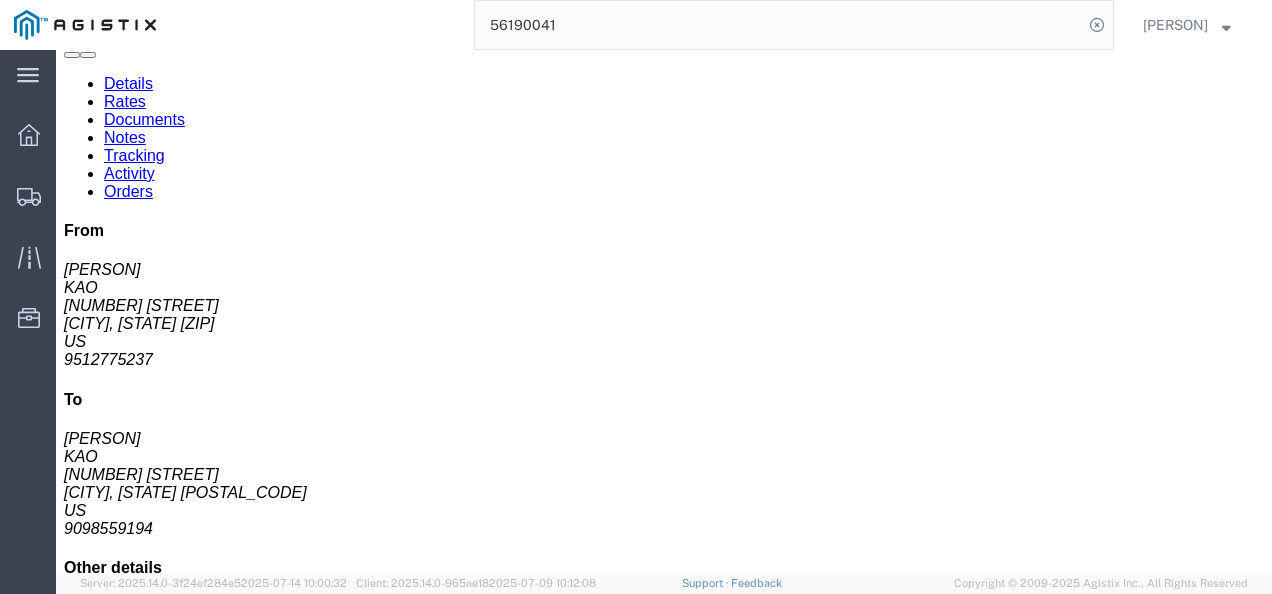 scroll, scrollTop: 0, scrollLeft: 0, axis: both 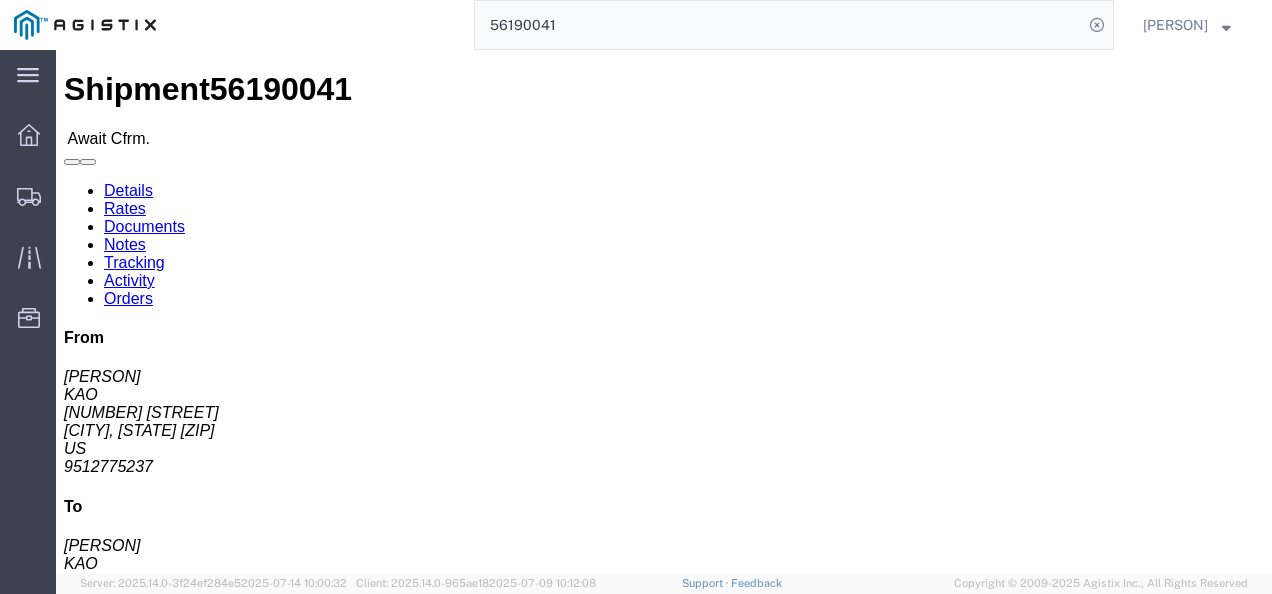 click on "Ship From KAO (Stephen Solway) 8614 15640 Cantu-Galleano Ranch Rd Eastvale, CA 91752 United States 9512775237 ext. 3998 sesolway@lkqcorp.com, axlozano@lkqcorp.com, jasimon@lkqcorp.com, axmillanhernandez@lkqcorp.com Ship To
KAO (Agustin Silverio) 8605 9212 W Hallett Rd Spokane, WA 99224 United States 9098559194 asilverio@lkqcorp.com, empelletier@lkqcorp.com
Pickup & Delivery Dates
07/16/2025  18:27
-
07/16/2025  19:27  07/18/2025  11:00 Edit Date and Time
Pickup Date:
Pickup Start Date Pickup Start Time Pickup Open Date and Time Jul 16 2025 6:27 PM Pickup Close Date Pickup Close Time
Pickup Close Date and Time
Jul 16 2025 7:27 PM
Delivery by Date
Delivery Start Date Delivery Start Time
Deliver Open Date and Time
Jul 18 2025 11:00 AM Deliver Close Date Deliver Close Time
Deliver Close Date and Time
Cancel Open Time 6:27 PM Cancel" 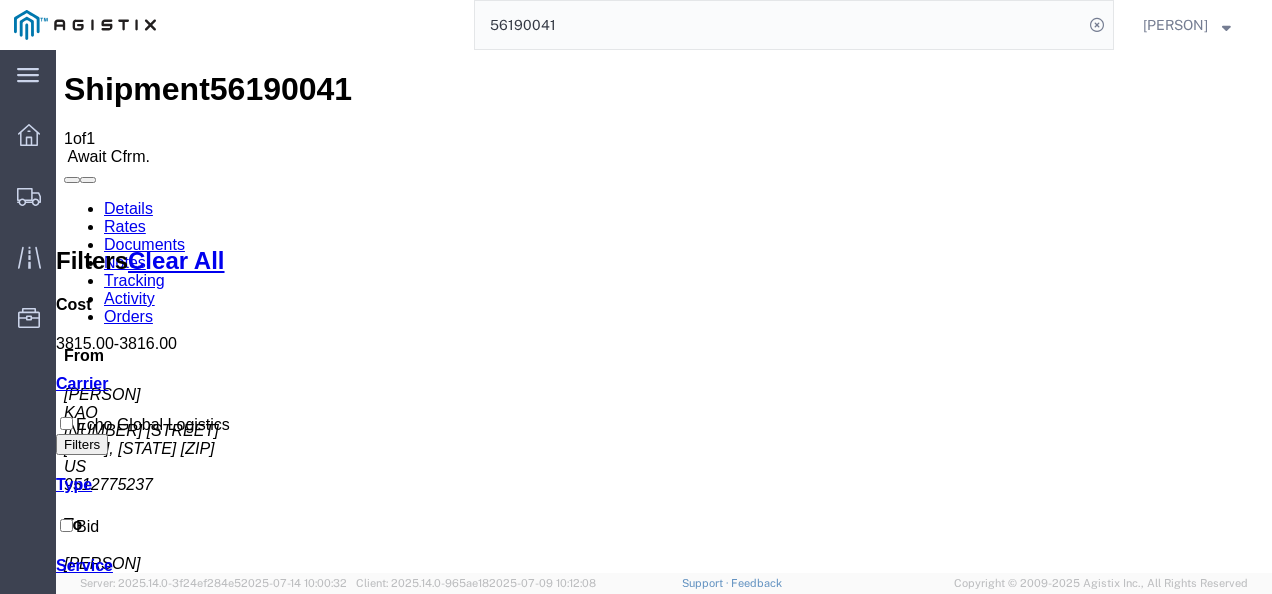 drag, startPoint x: 910, startPoint y: 455, endPoint x: 913, endPoint y: 563, distance: 108.04166 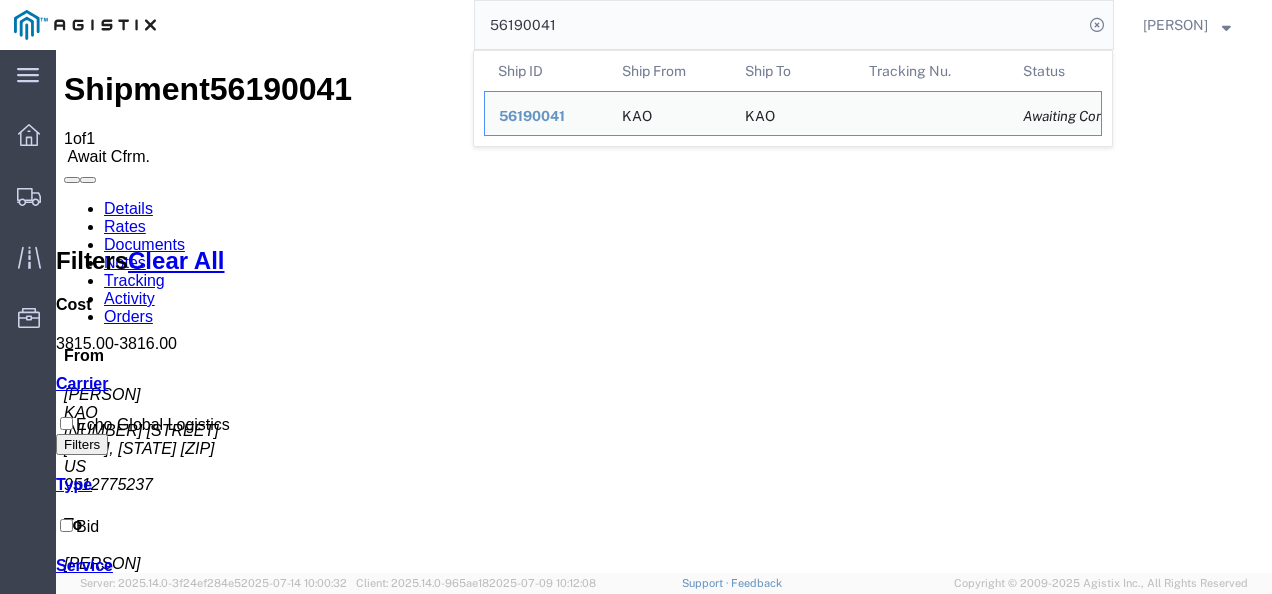 click on "56190041" 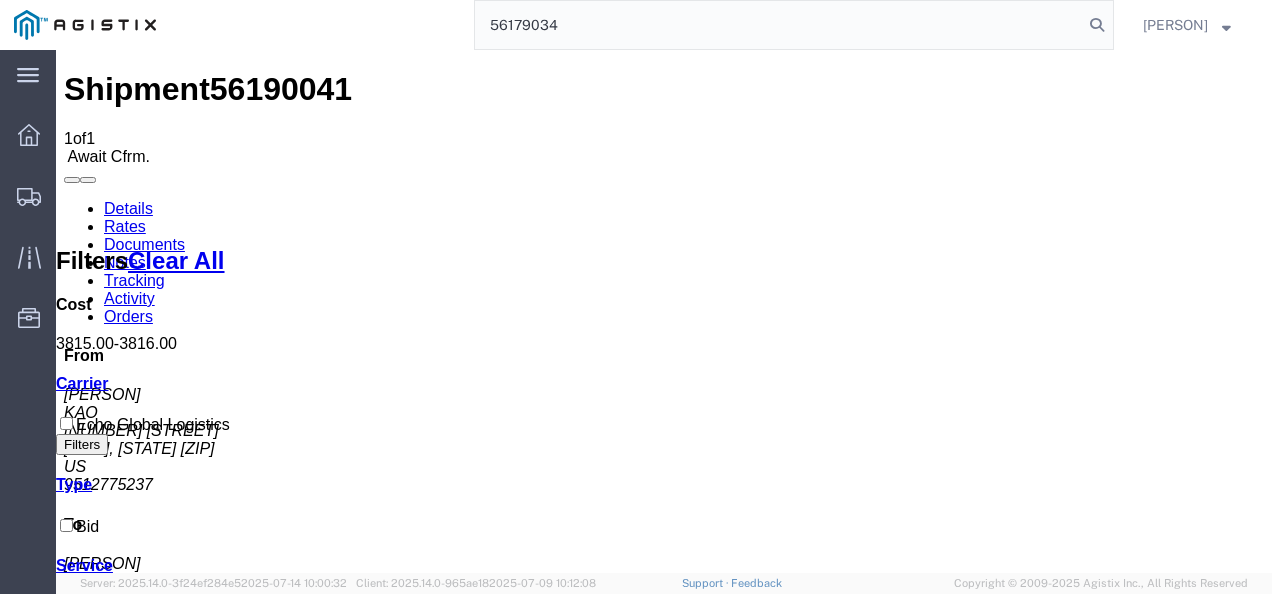 type on "56179034" 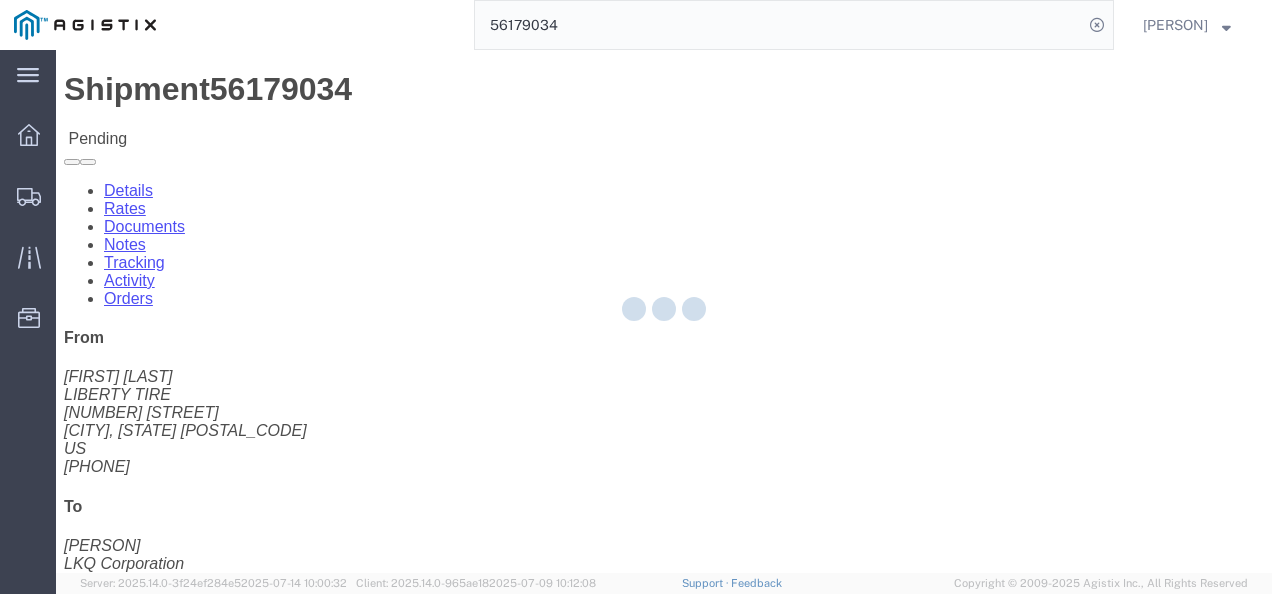 click 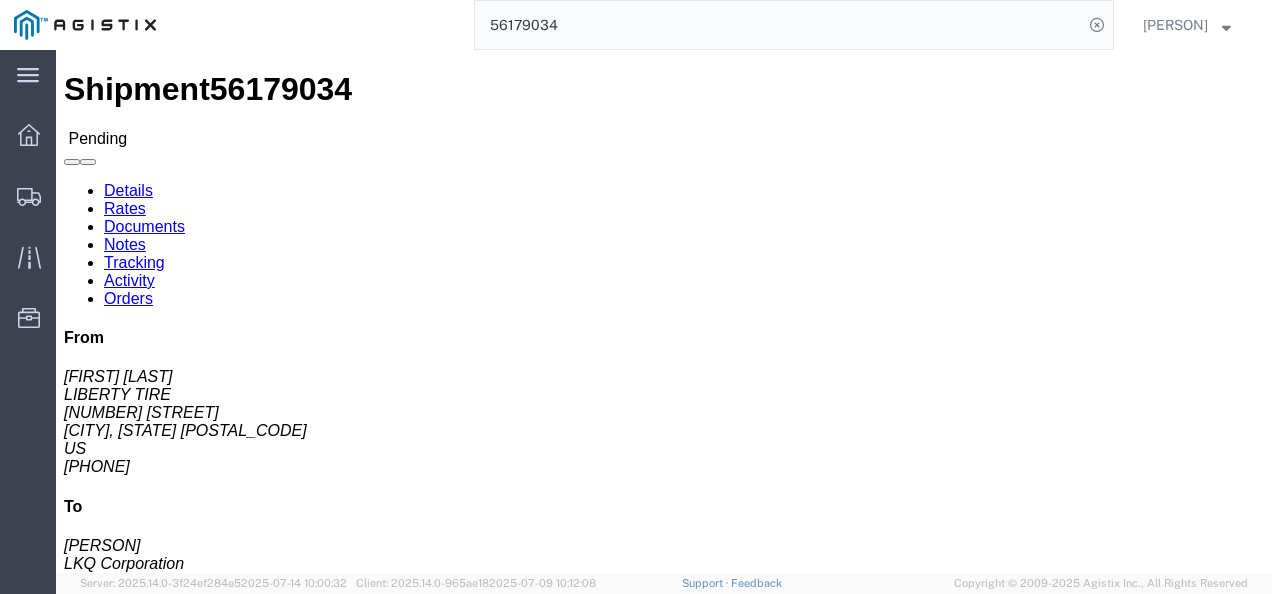 click on "Rates" 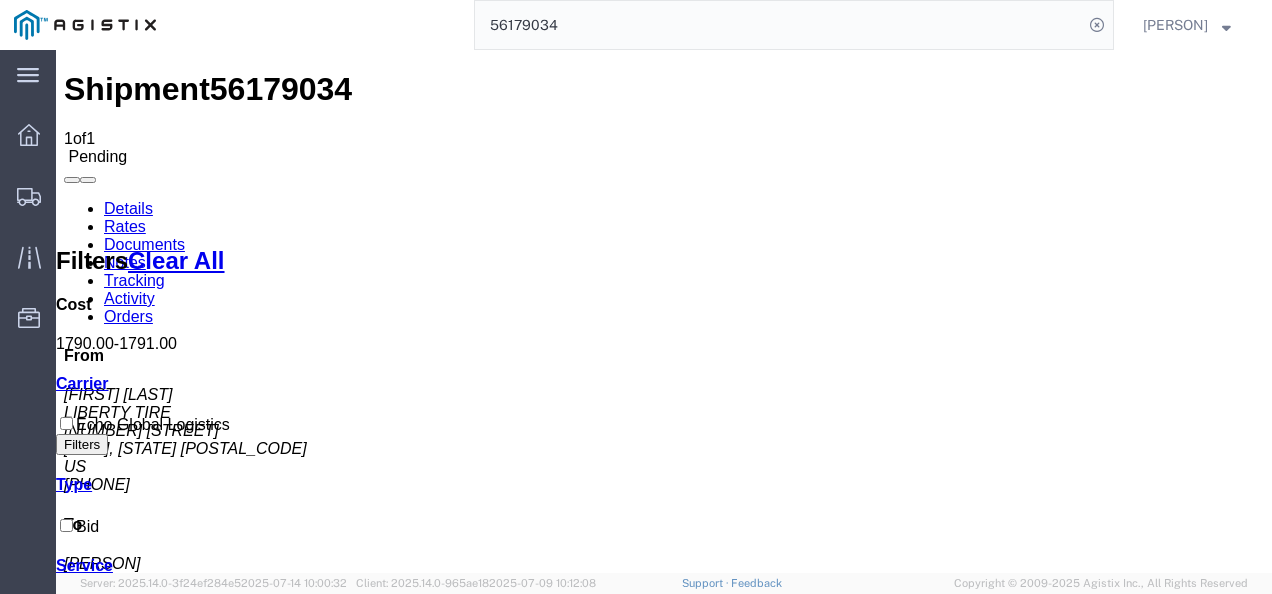 click on "Details" at bounding box center [128, 208] 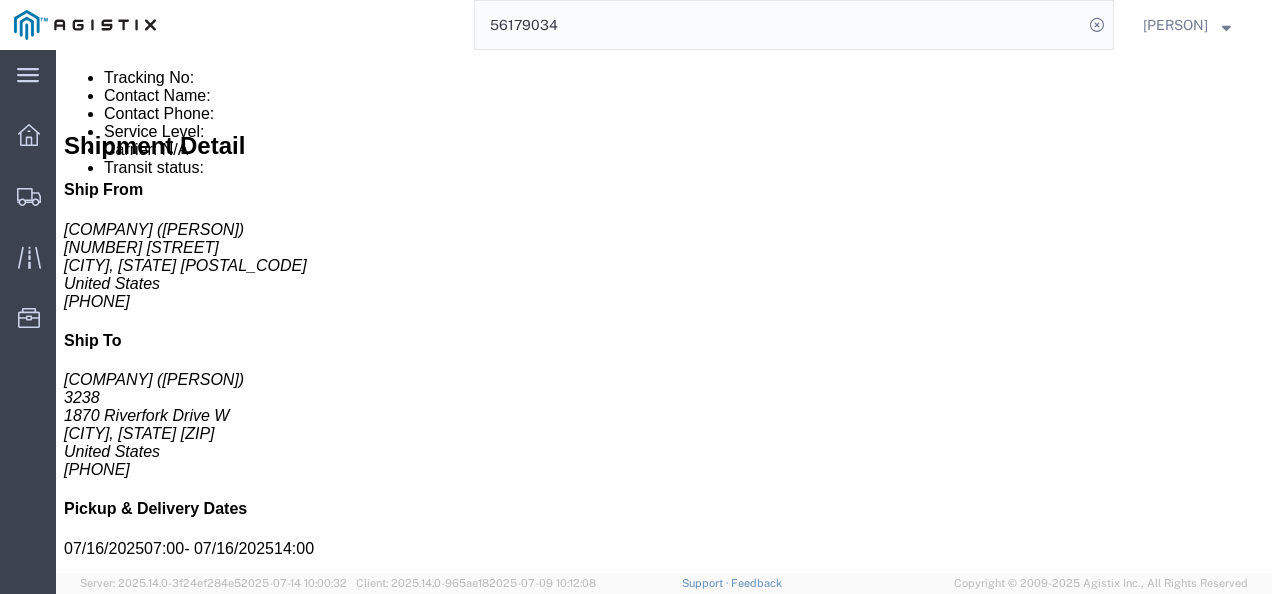 scroll, scrollTop: 1834, scrollLeft: 0, axis: vertical 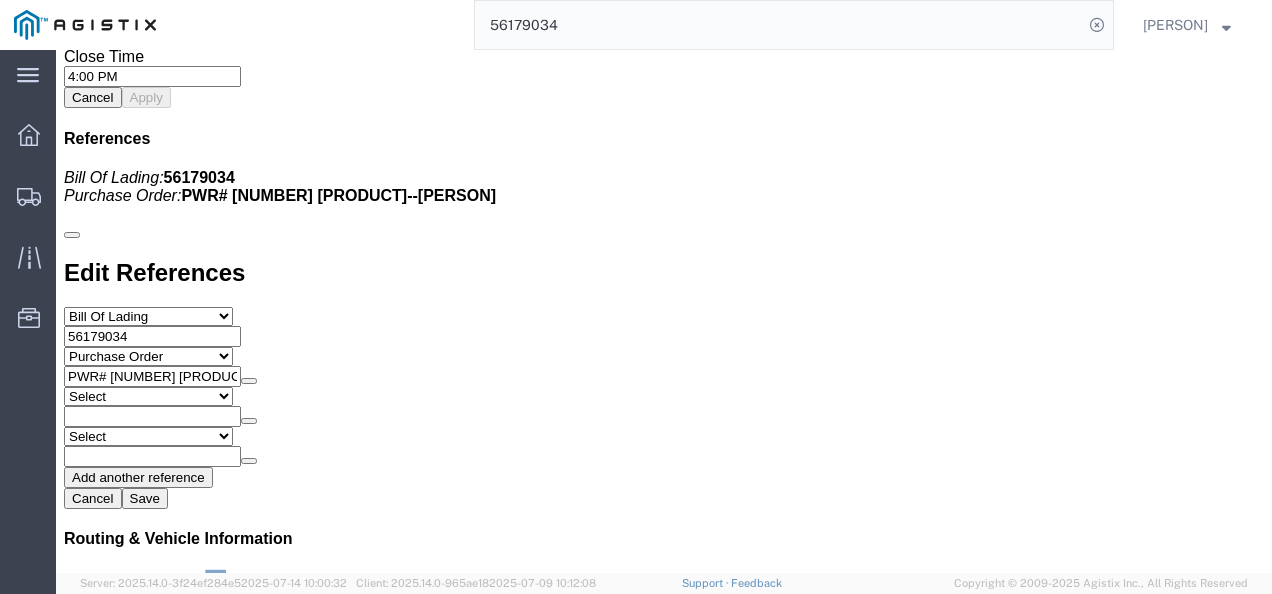 drag, startPoint x: 448, startPoint y: 358, endPoint x: 523, endPoint y: 331, distance: 79.71198 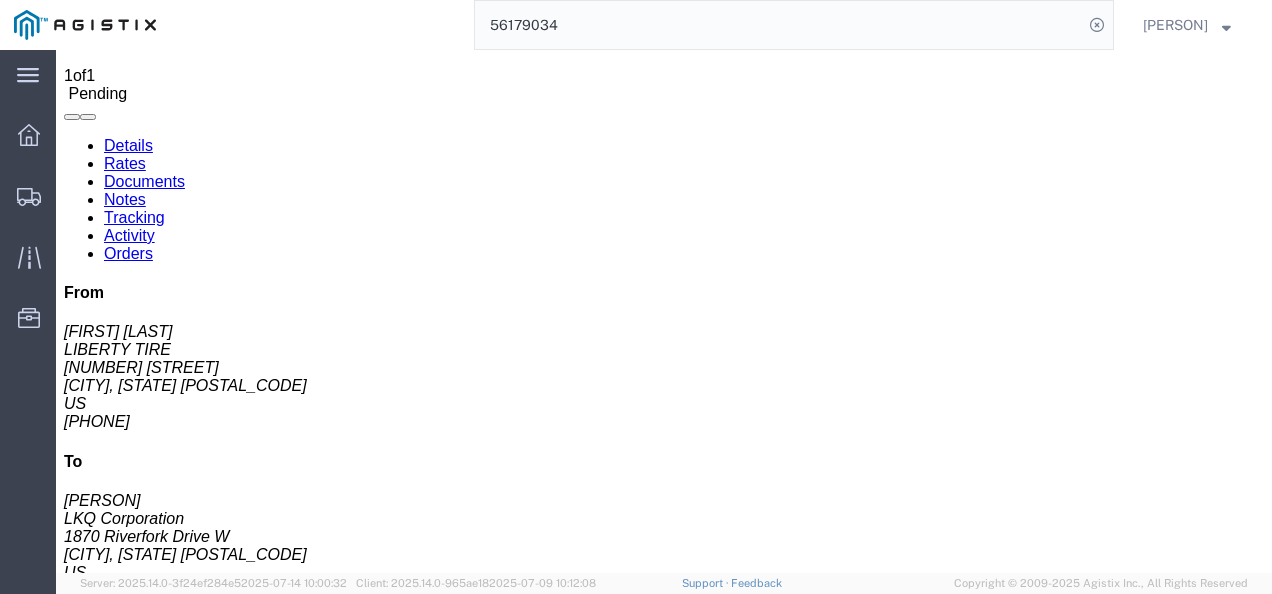 scroll, scrollTop: 0, scrollLeft: 0, axis: both 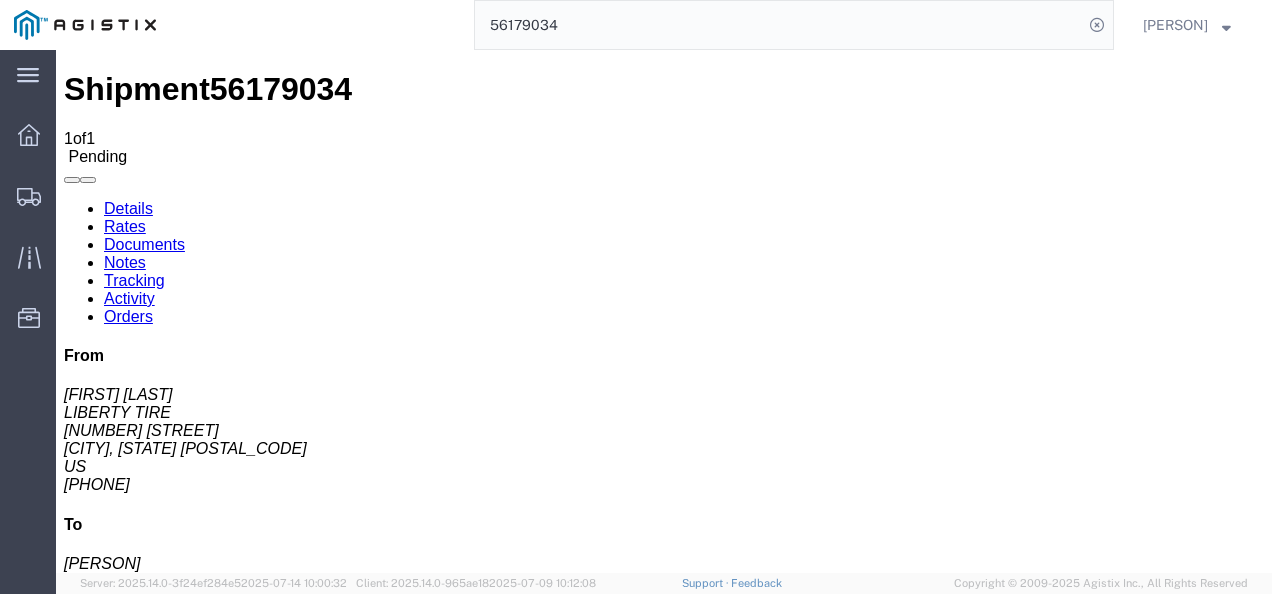 click on "Ship From
LIBERTY TIRE (FRANK BYERS) 580 GIFCO ROAD MIDLOTHIAN, TX 76065 United States 469-445-8680
Ship To
LKQ Corporation (DEE SNEAD) 3238 1870 Riverfork Drive W Huntington, IN 46750 United States 260-359-7402
Pickup & Delivery Dates
07/16/2025  07:00
-
07/16/2025  14:00
Edit Date and Time
Pickup Date:
Pickup Start Date Pickup Start Time Pickup Open Date and Time
Jul 16 2025 7:00 AM
Pickup Close Date Pickup Close Time
Pickup Close Date and Time
Jul 16 2025 2:00 PM
Delivery by Date
Delivery Start Date Delivery Start Time
Deliver Open Date and Time
Deliver Close Date Deliver Close Time
Deliver Close Date and Time
Notify carrier of changes
Cancel" 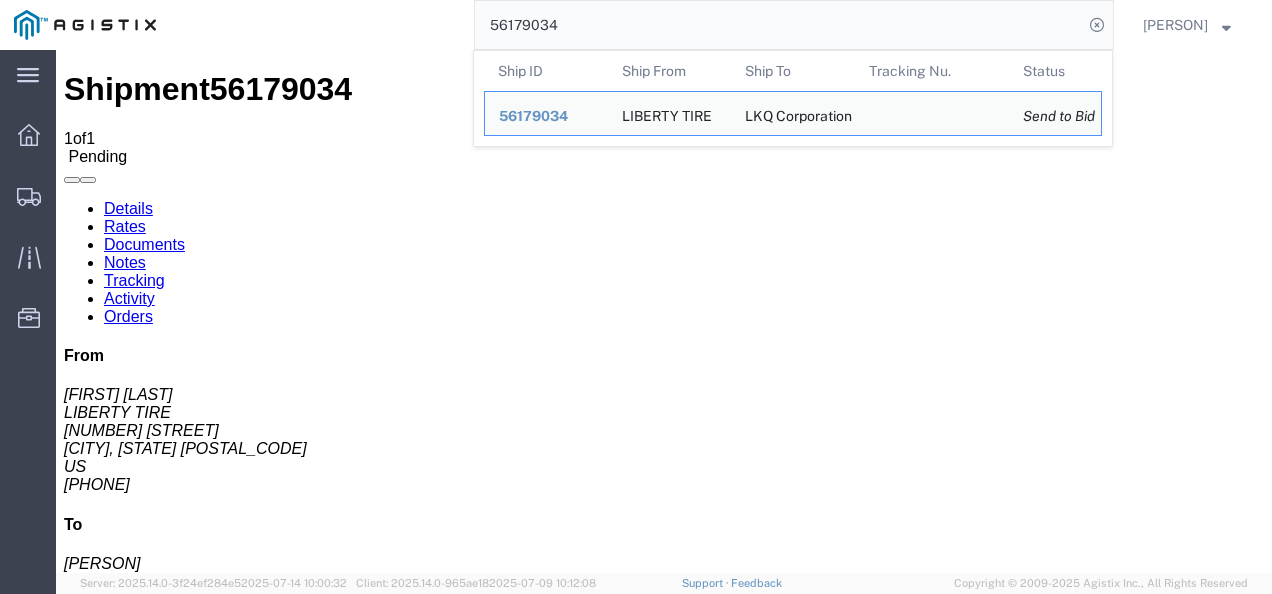 click on "56179034" 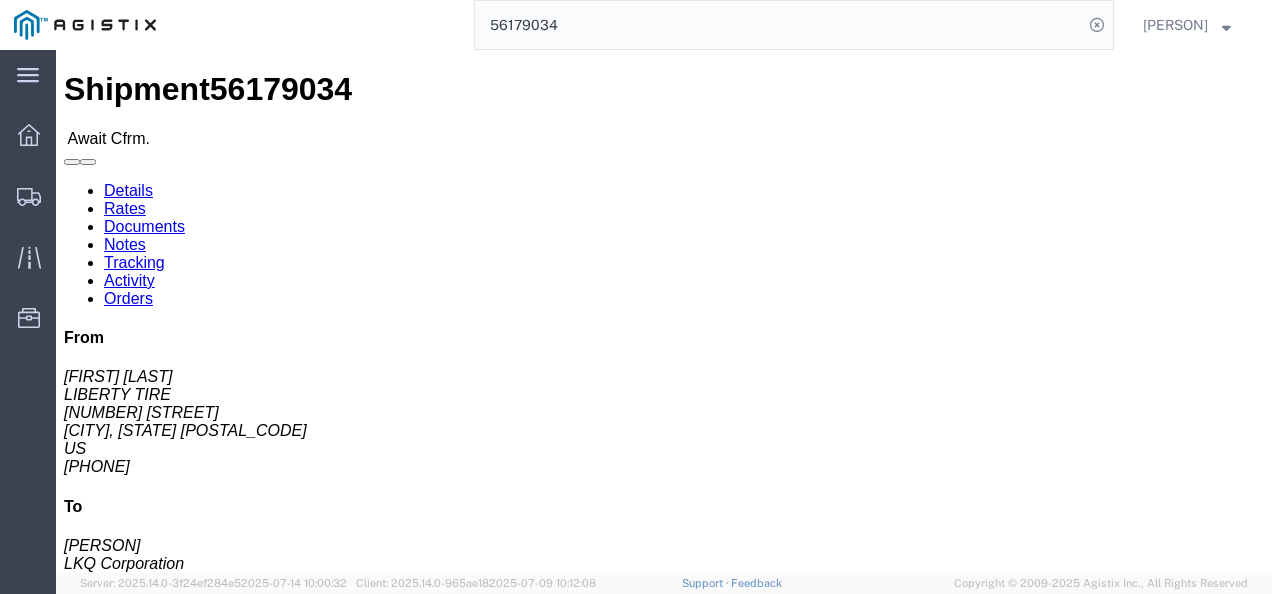 click 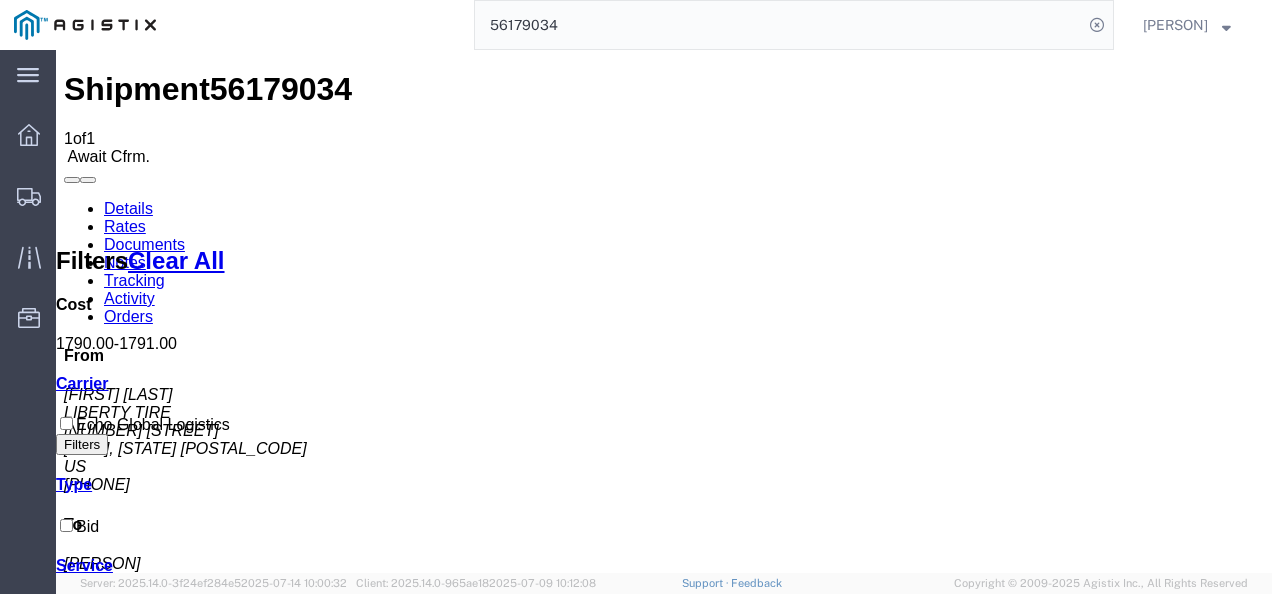 drag, startPoint x: 566, startPoint y: 408, endPoint x: 489, endPoint y: 415, distance: 77.31753 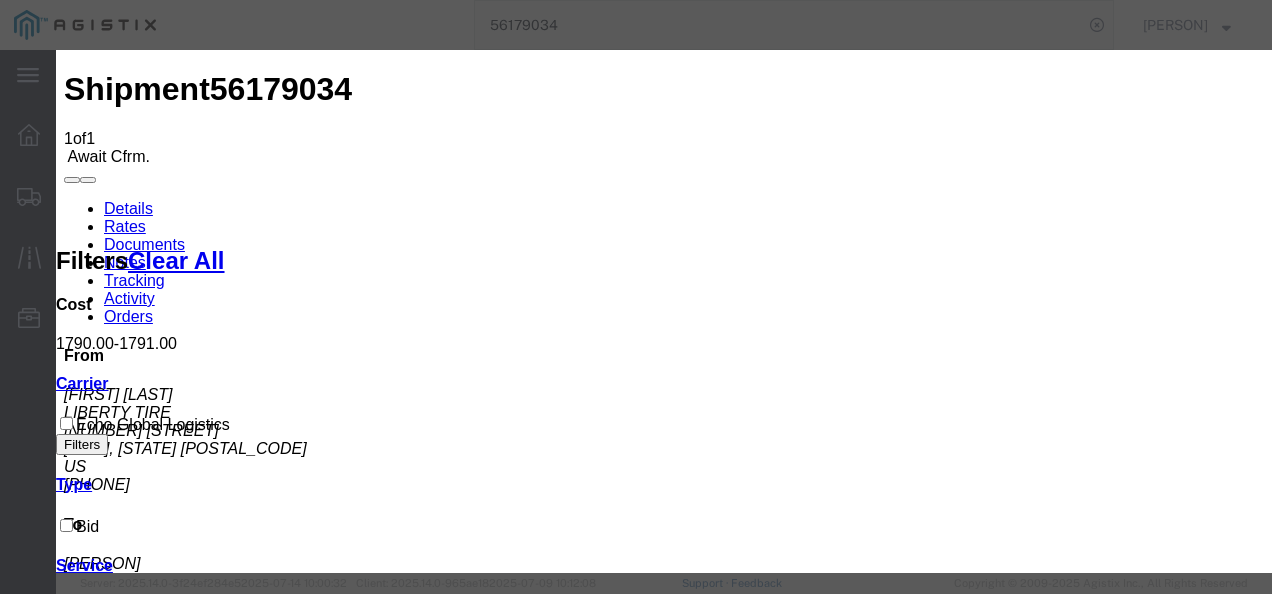 click at bounding box center (168, 3103) 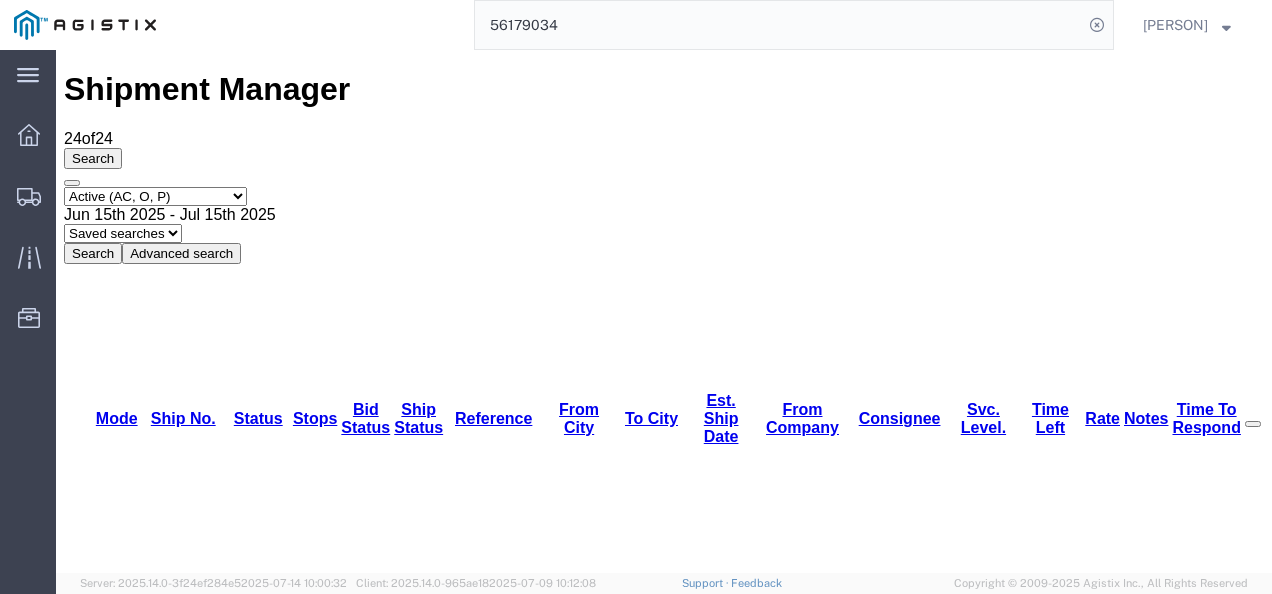 click on "56190041" at bounding box center (161, 2528) 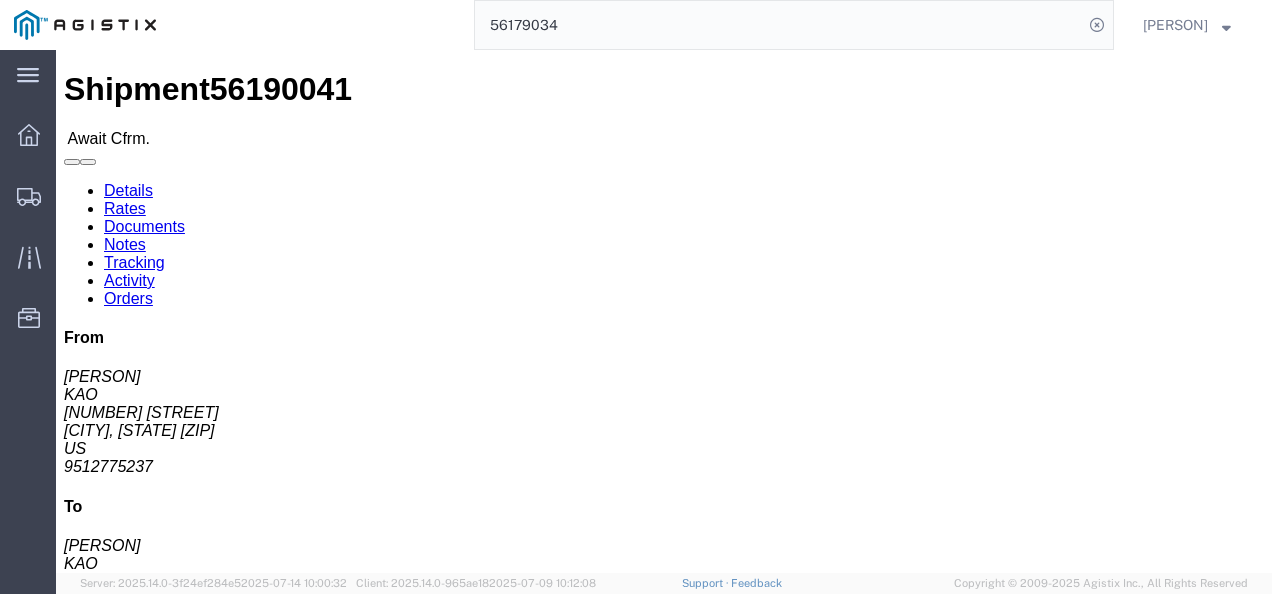 click on "Leg 1 - Truckload Vehicle 1: Standard Dry Van (53 Feet) Number of trucks: 1" 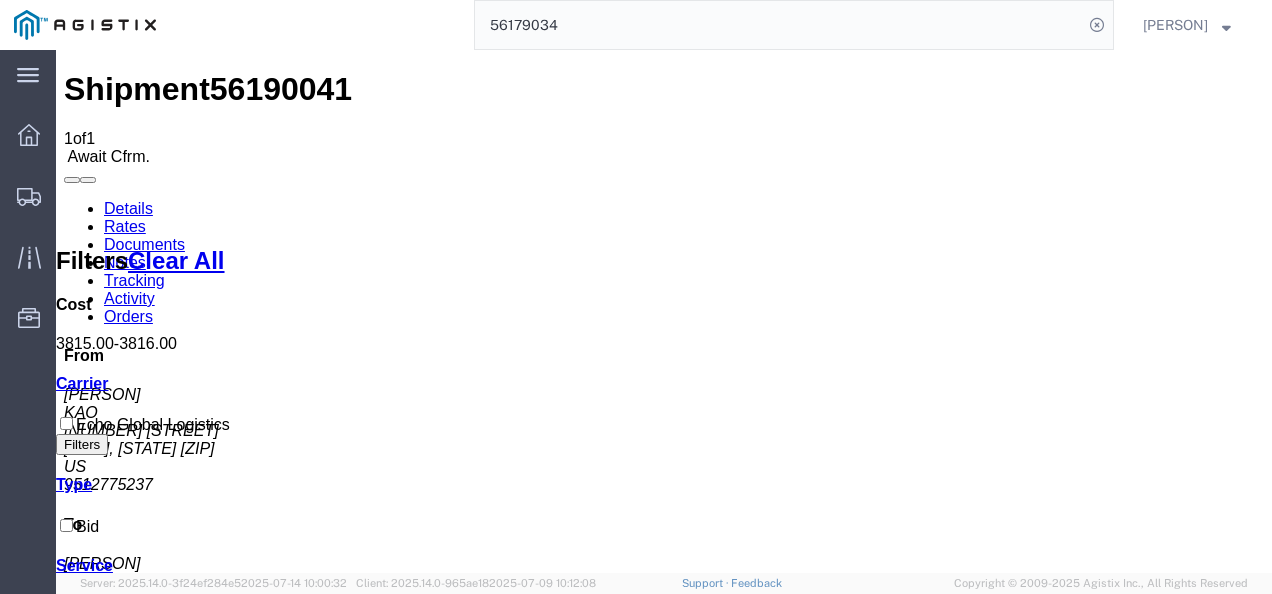 click on "Confirm" at bounding box center [839, 1381] 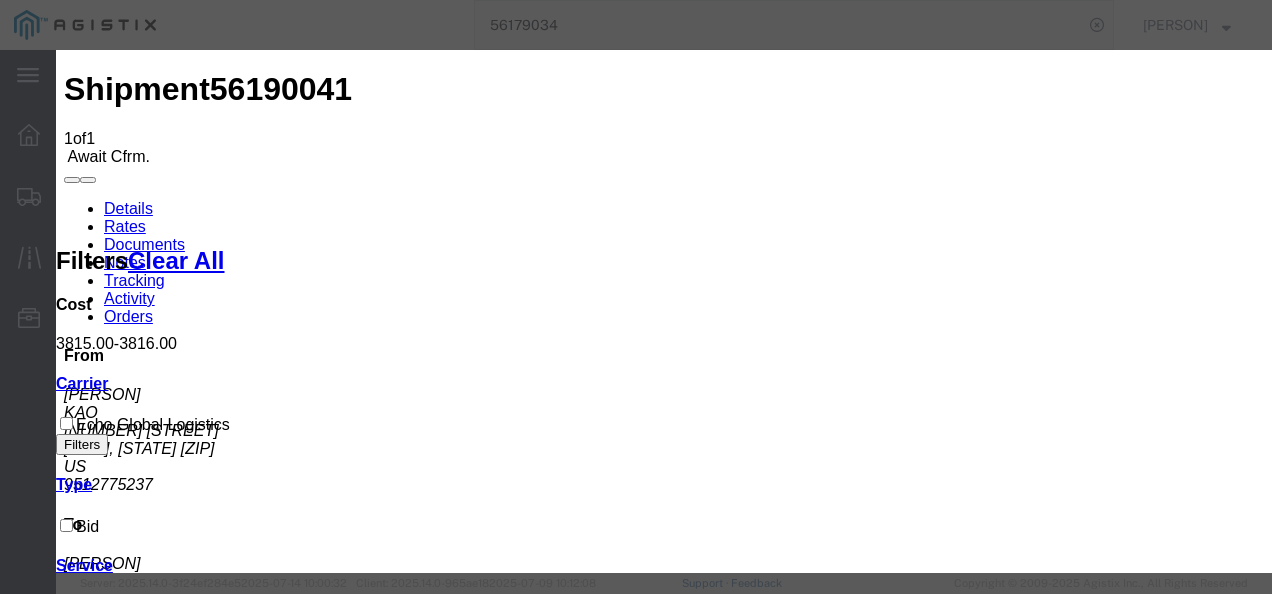 click at bounding box center [168, 3103] 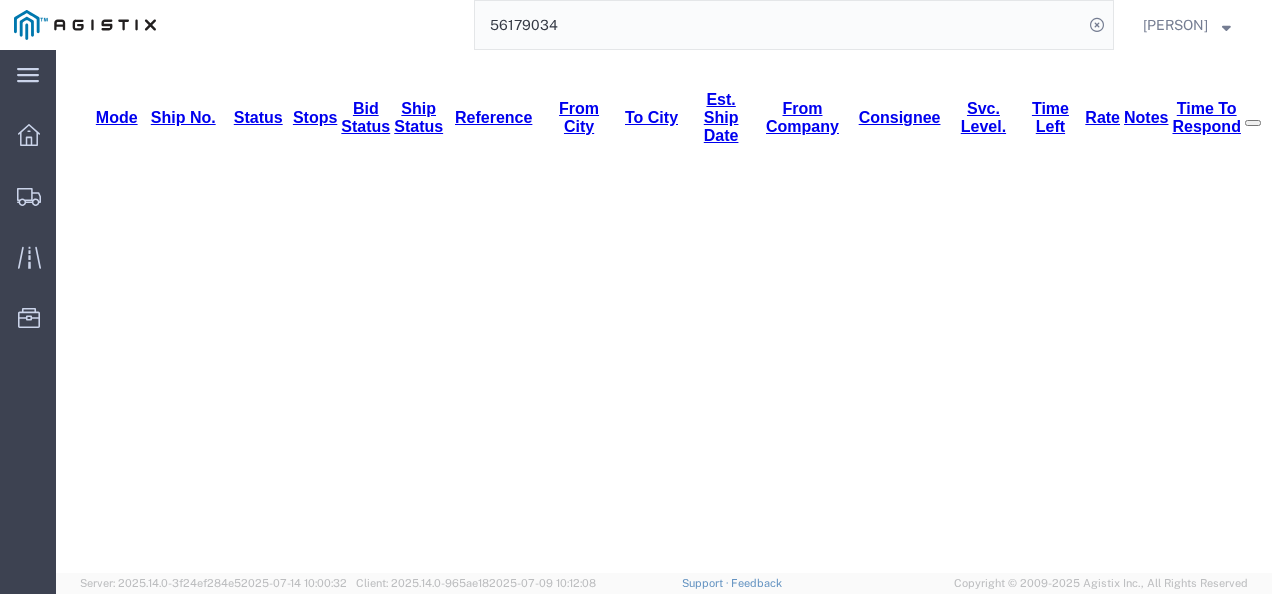 scroll, scrollTop: 418, scrollLeft: 0, axis: vertical 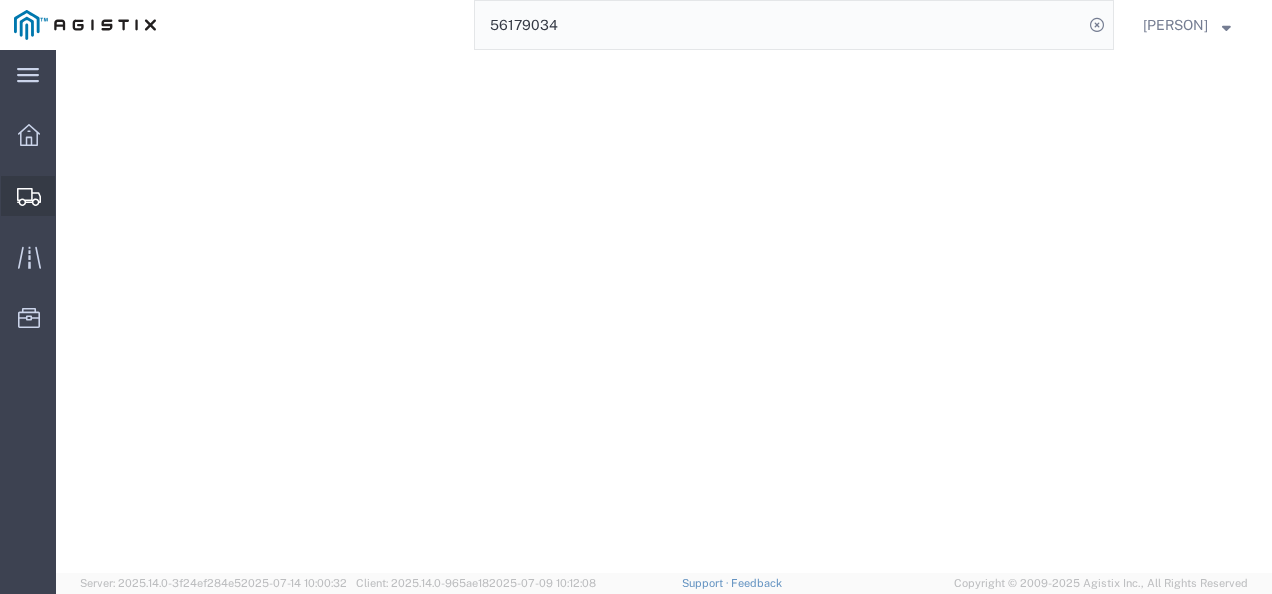 click on "Shipments" 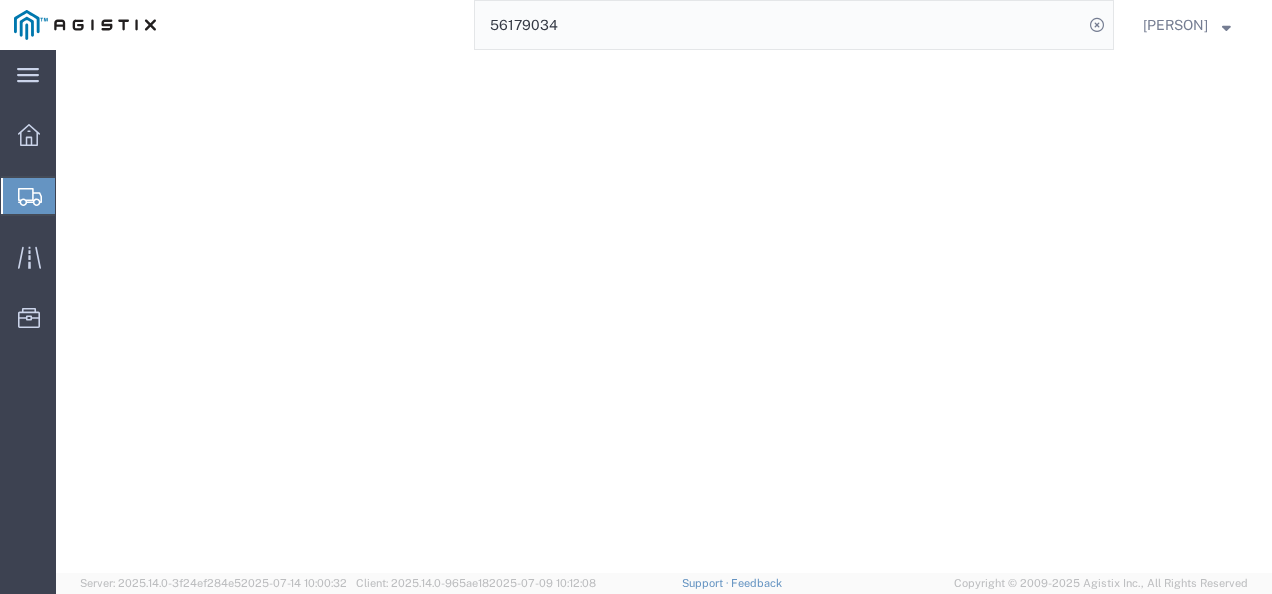 scroll, scrollTop: 418, scrollLeft: 0, axis: vertical 